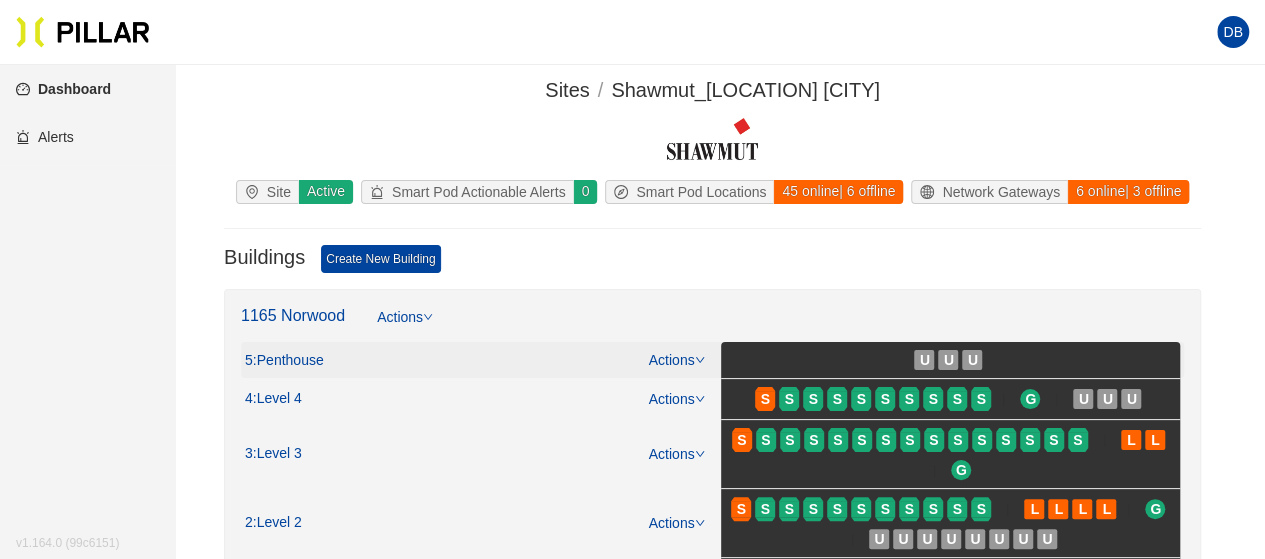 scroll, scrollTop: 100, scrollLeft: 0, axis: vertical 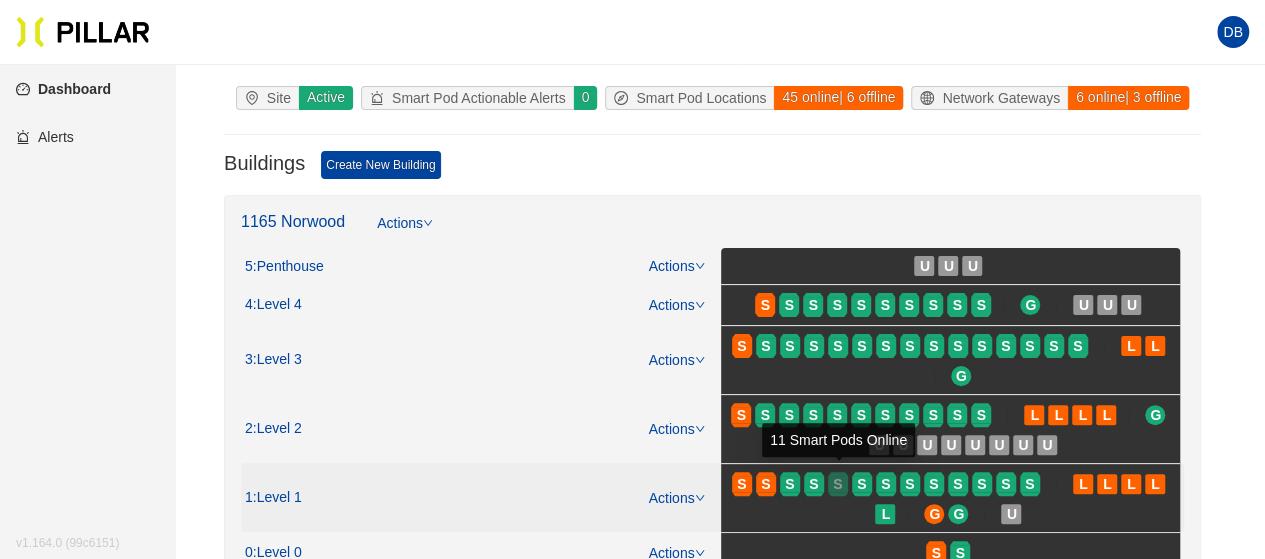 click on "S" at bounding box center [838, 484] 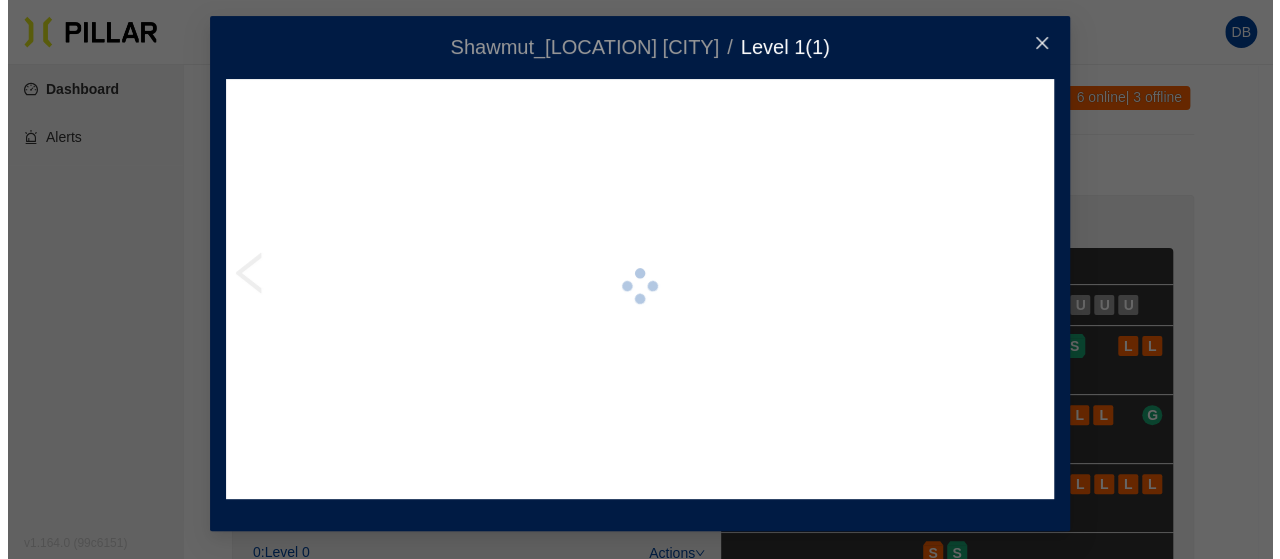 scroll, scrollTop: 0, scrollLeft: 0, axis: both 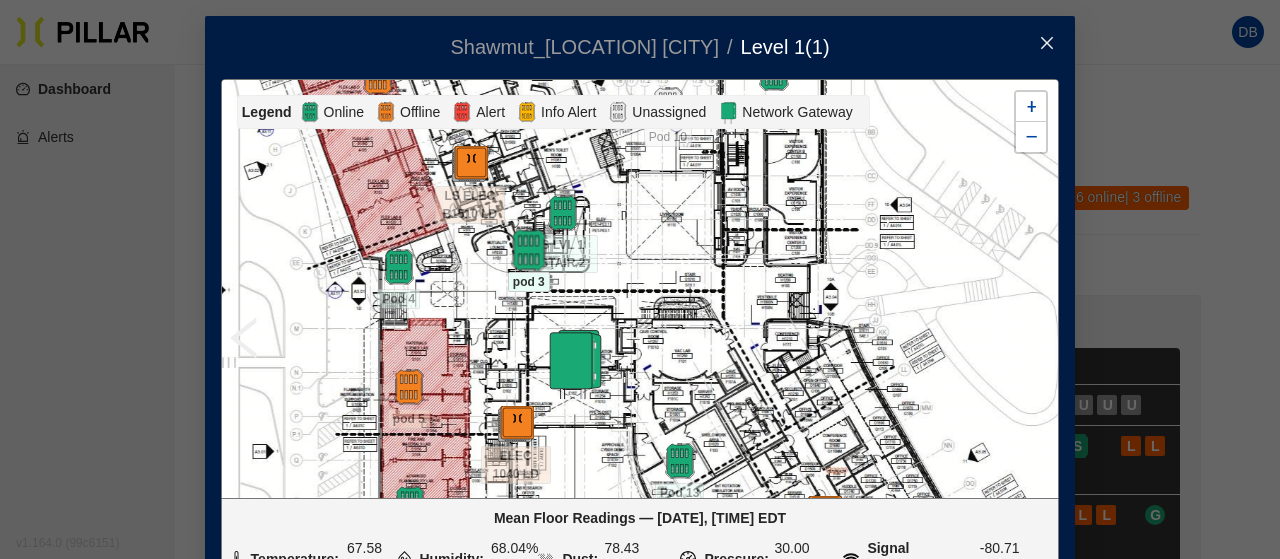 click at bounding box center (528, 250) 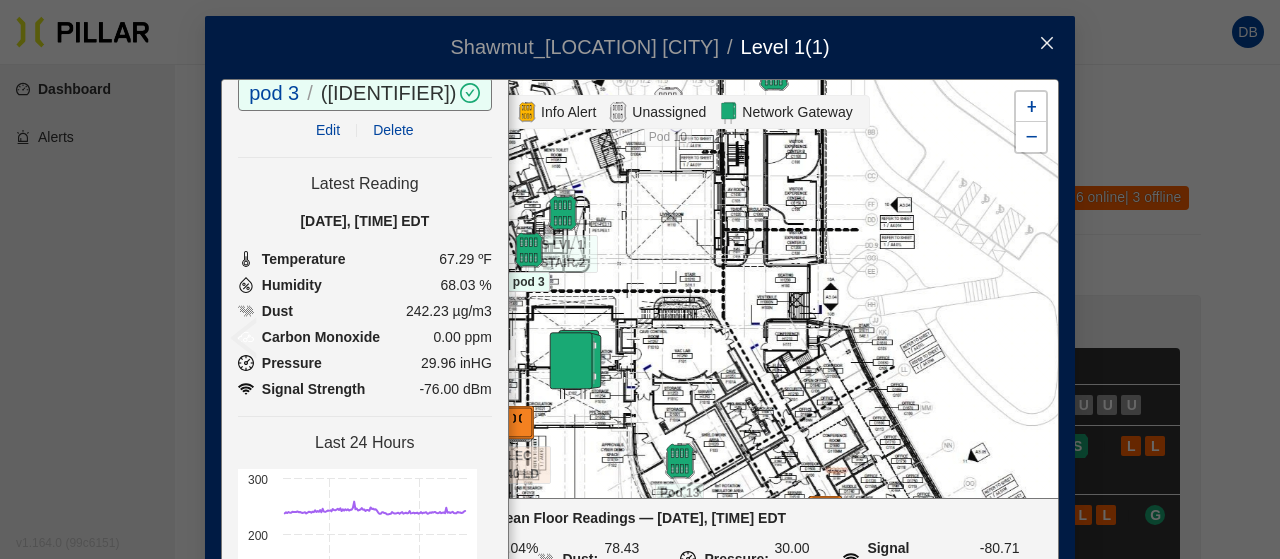 scroll, scrollTop: 0, scrollLeft: 0, axis: both 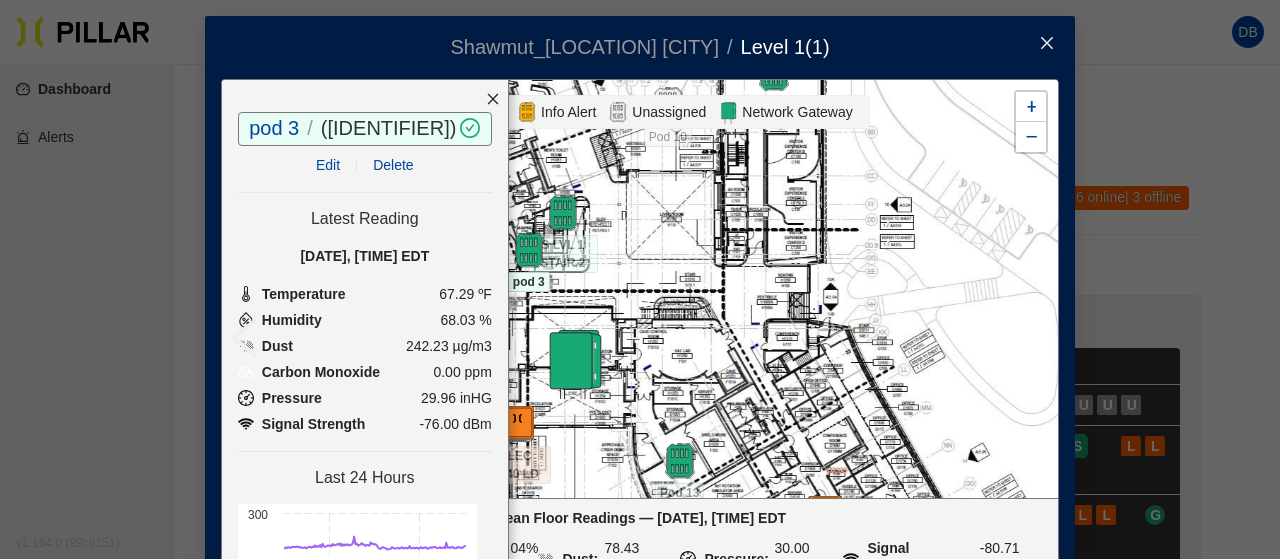 click 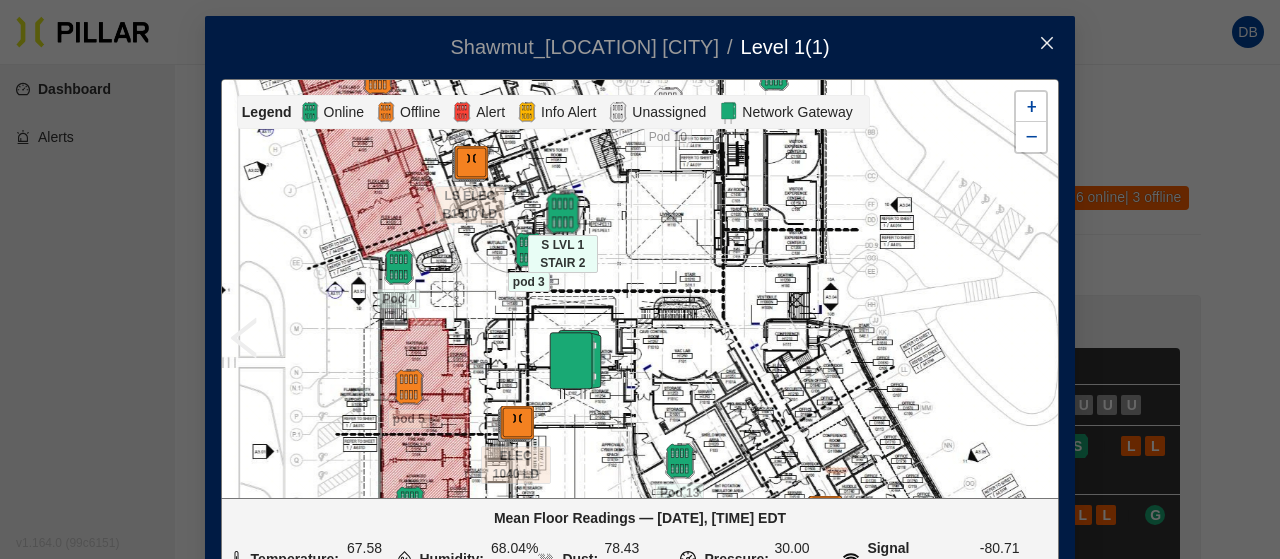 click at bounding box center [562, 213] 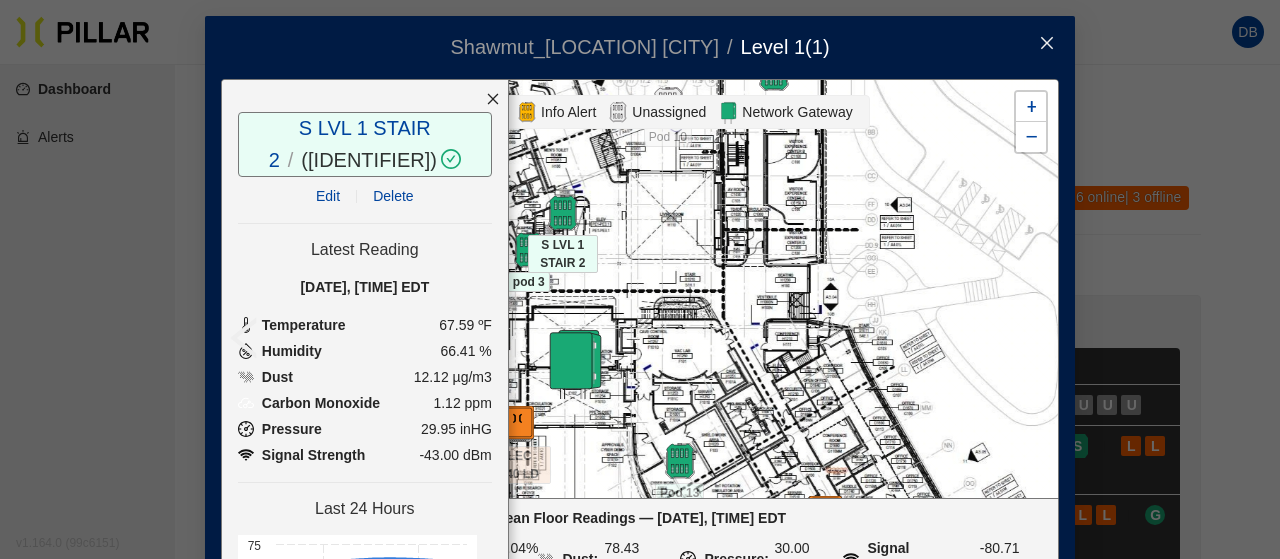 click 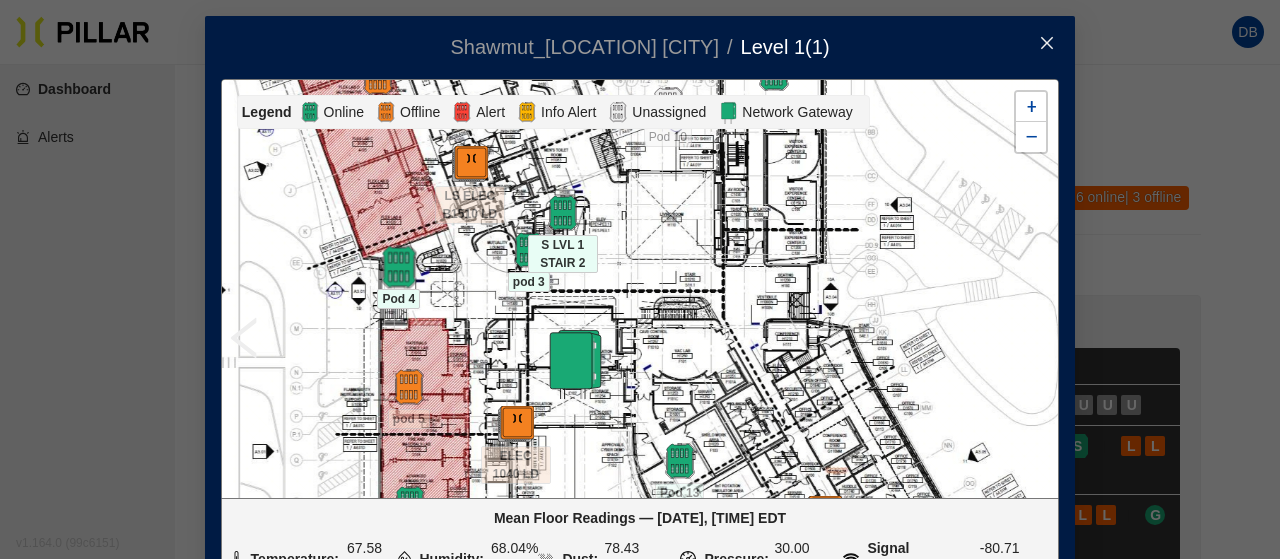 click at bounding box center [398, 267] 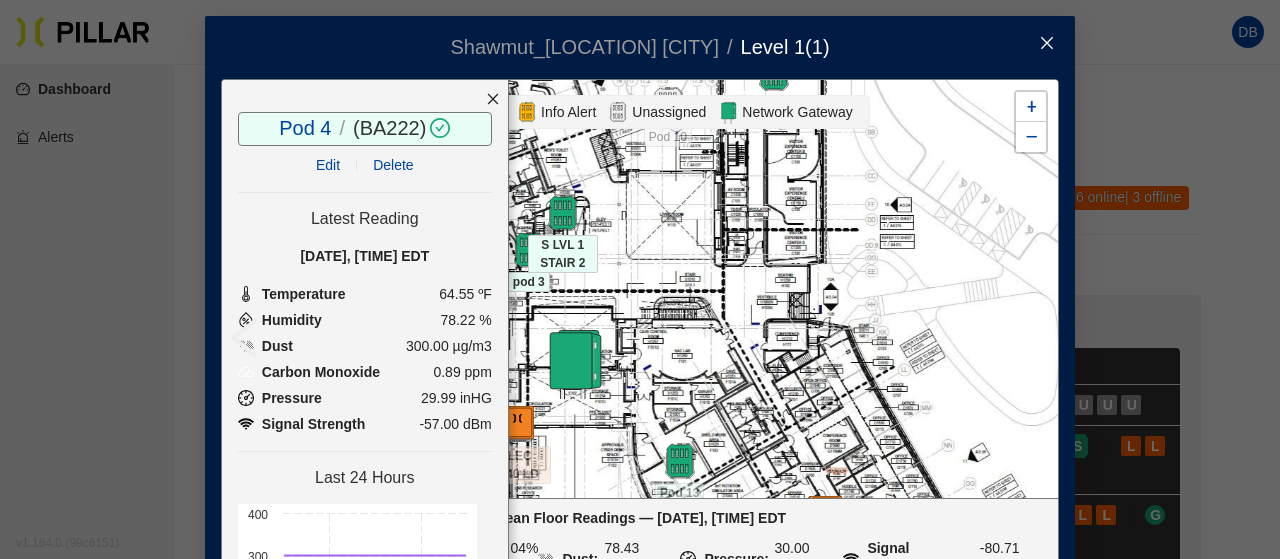 click 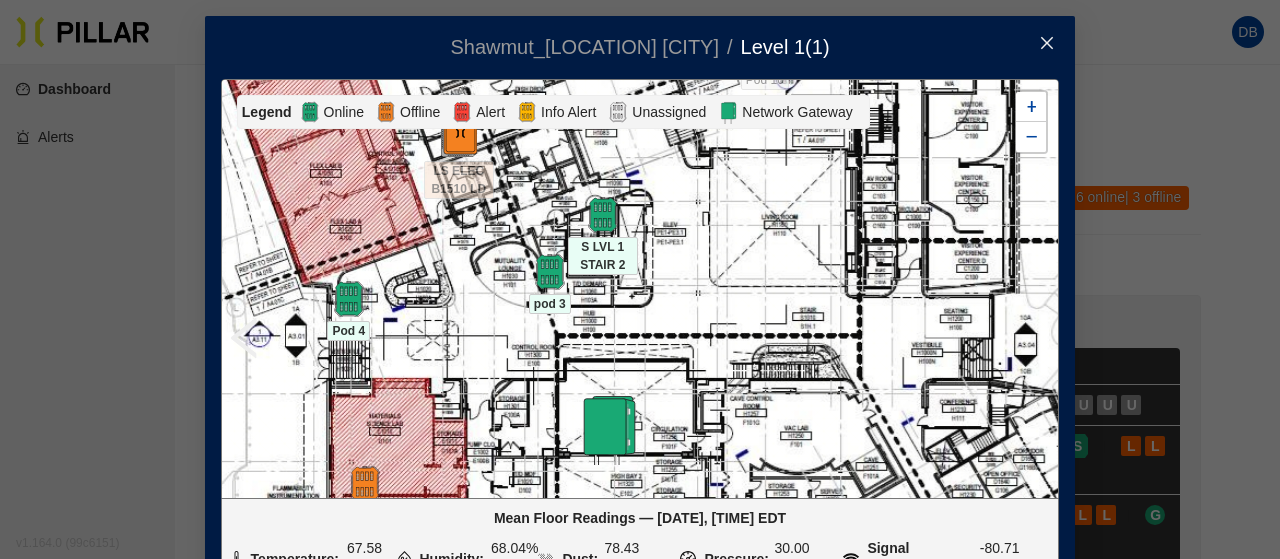 scroll, scrollTop: 4, scrollLeft: 0, axis: vertical 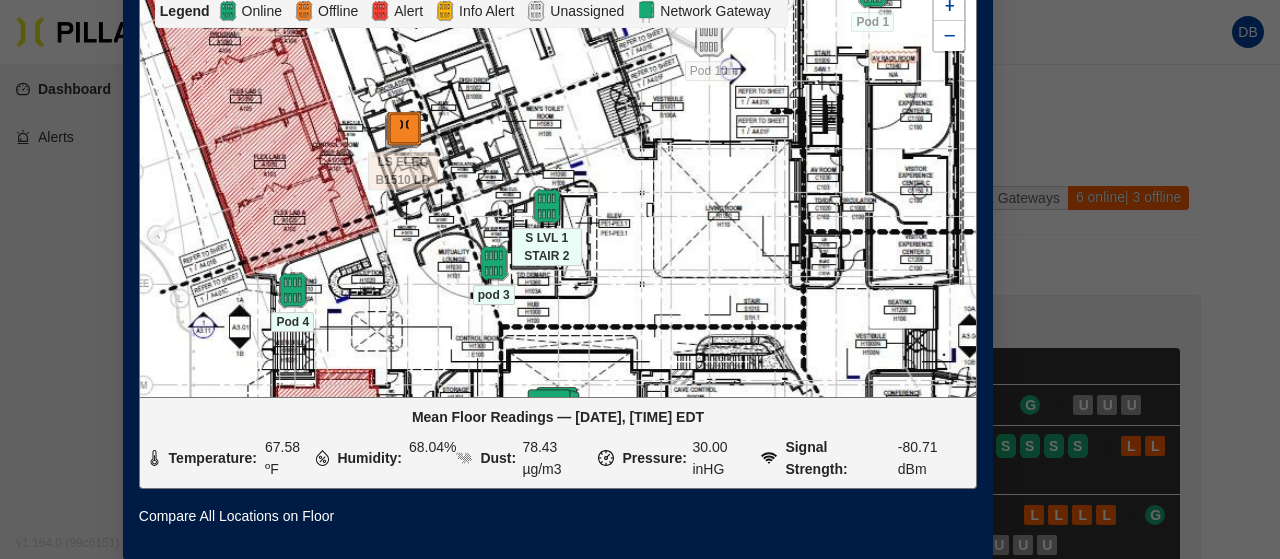 drag, startPoint x: 462, startPoint y: 213, endPoint x: 590, endPoint y: 530, distance: 341.86694 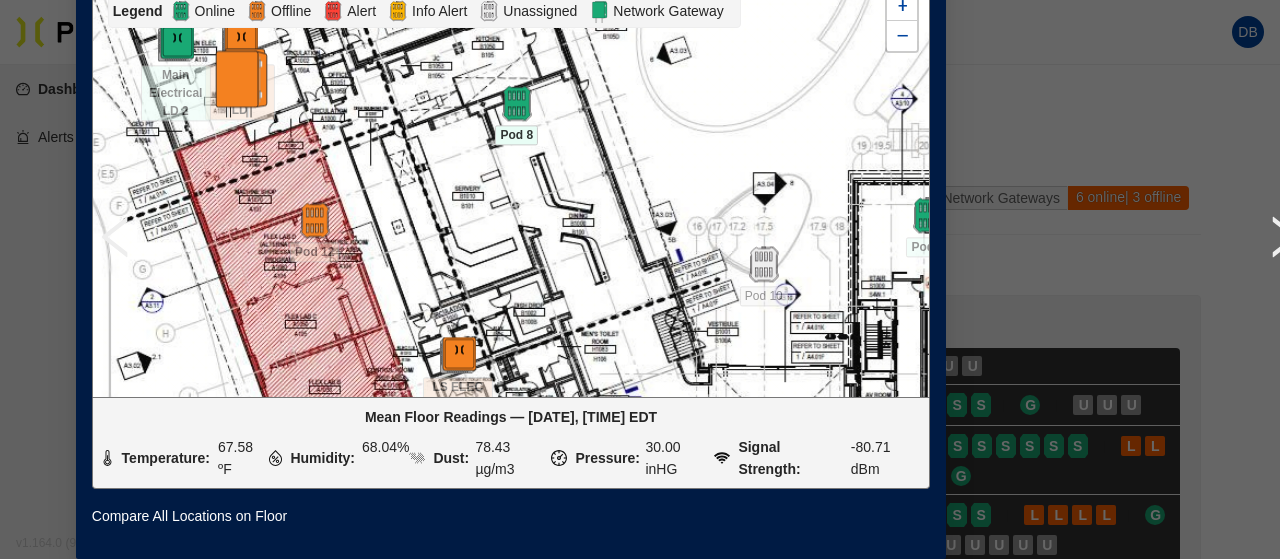 scroll, scrollTop: 115, scrollLeft: 164, axis: both 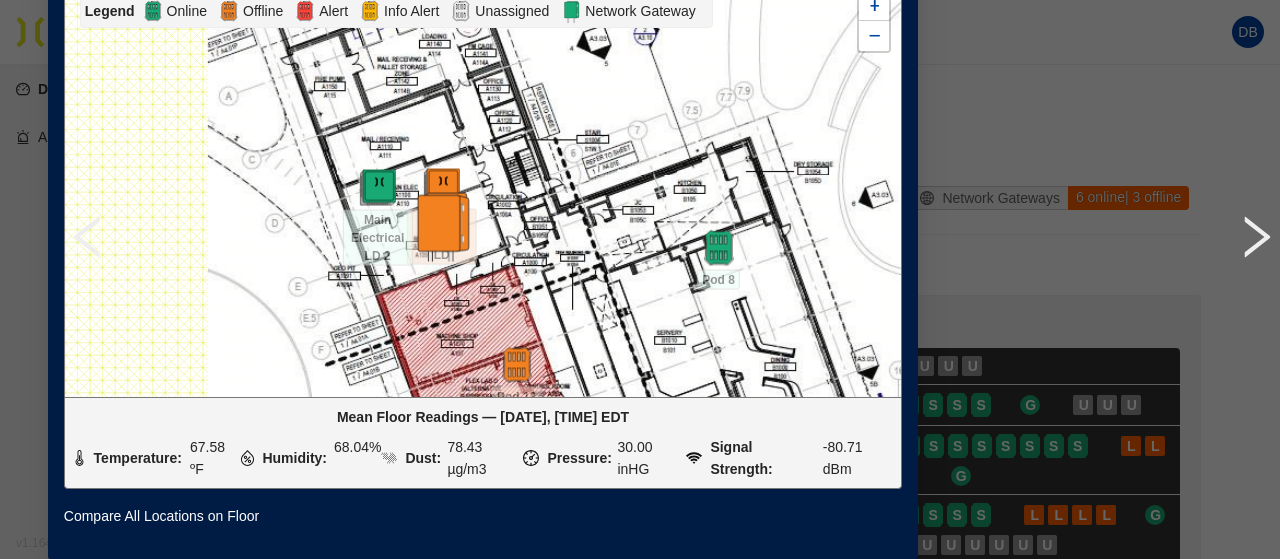 drag, startPoint x: 424, startPoint y: 117, endPoint x: 650, endPoint y: 257, distance: 265.84958 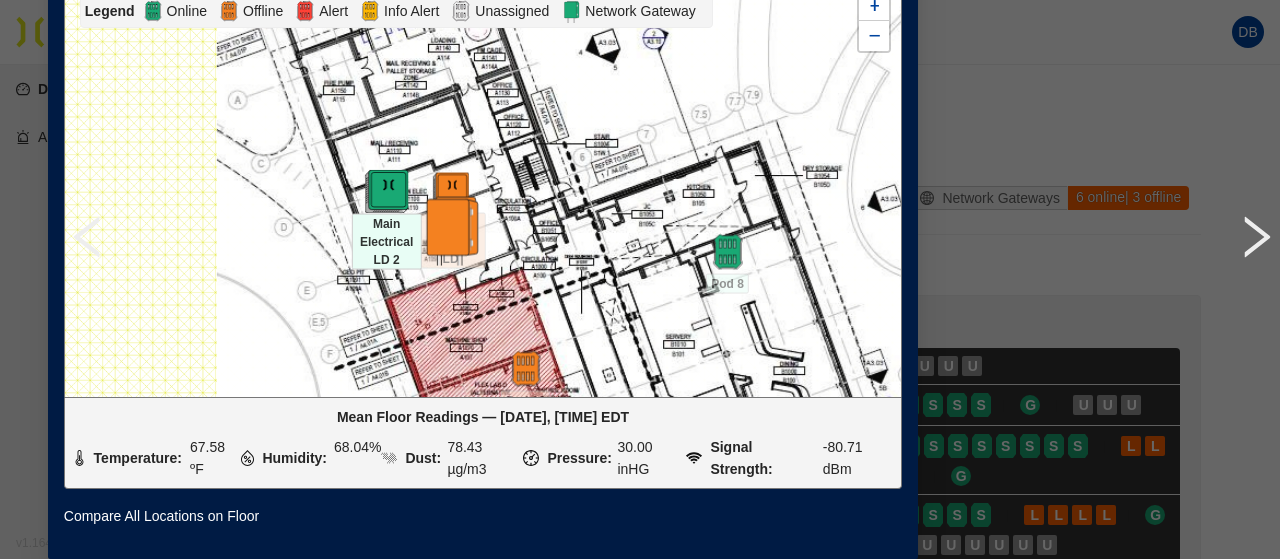 click at bounding box center [386, 191] 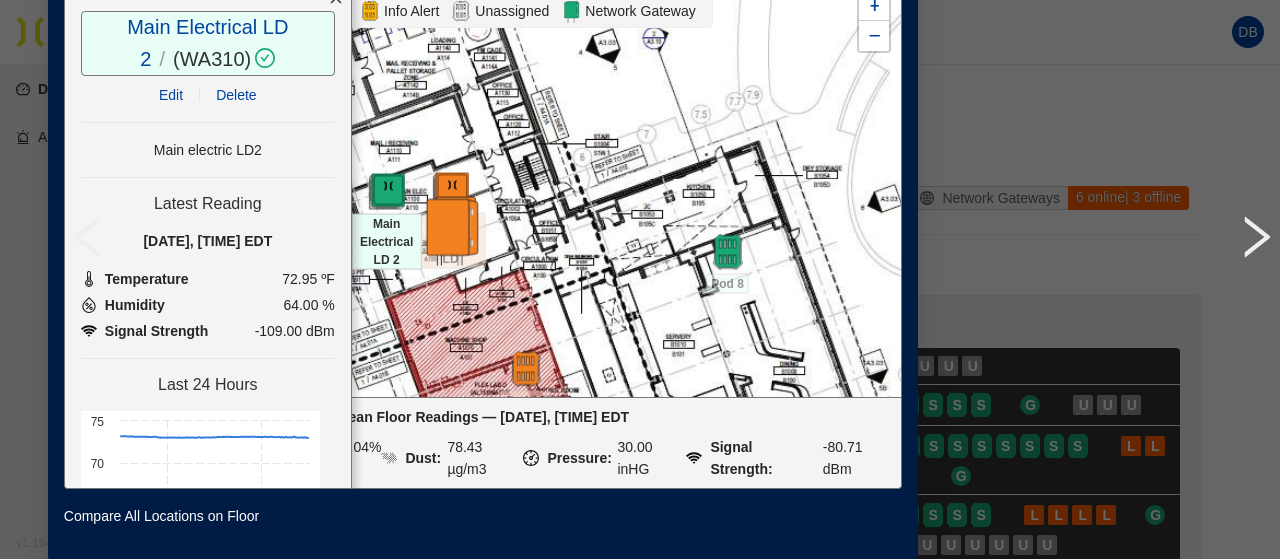 scroll, scrollTop: 80, scrollLeft: 164, axis: both 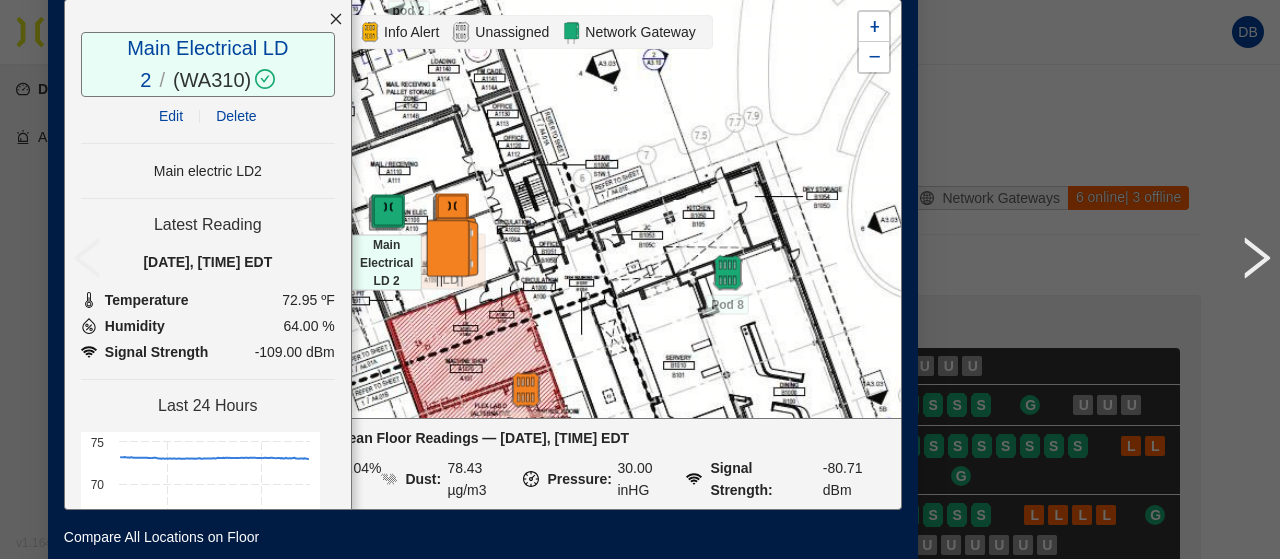 click on "ELEC 1040 LD
ELEC D1530 LD
LS ELEC B1510 LD
Main Electrical LD 2
Main Electric LD
N LVL 1 GYM
N LVL 1 STAIR 4
Pod 1
Pod 10
Pod 12
Pod 13
+" at bounding box center [483, 208] 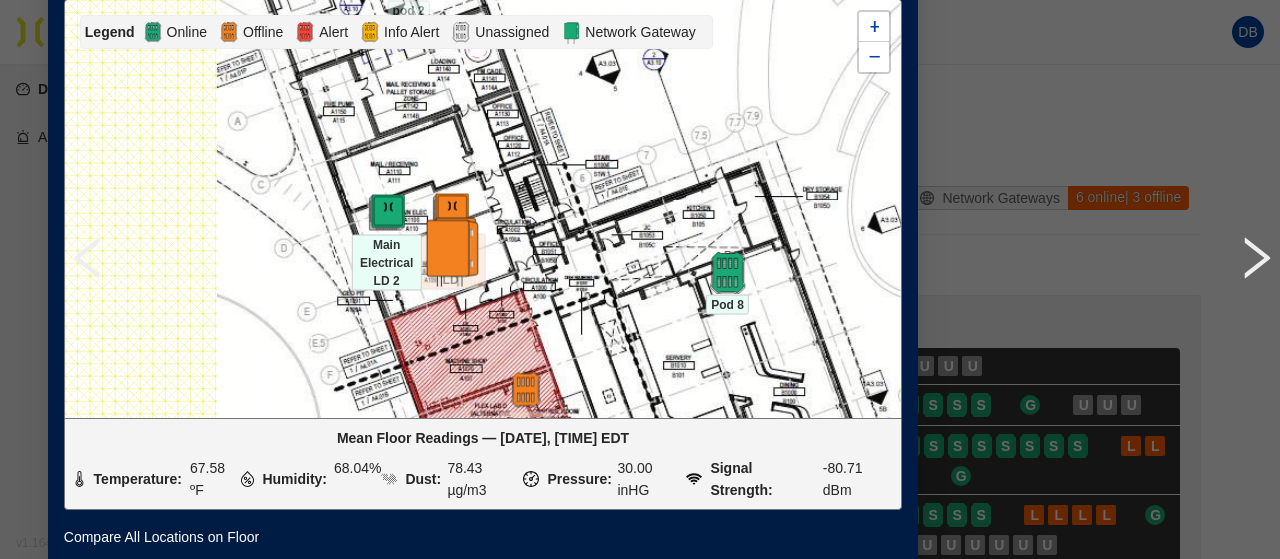 click at bounding box center [727, 272] 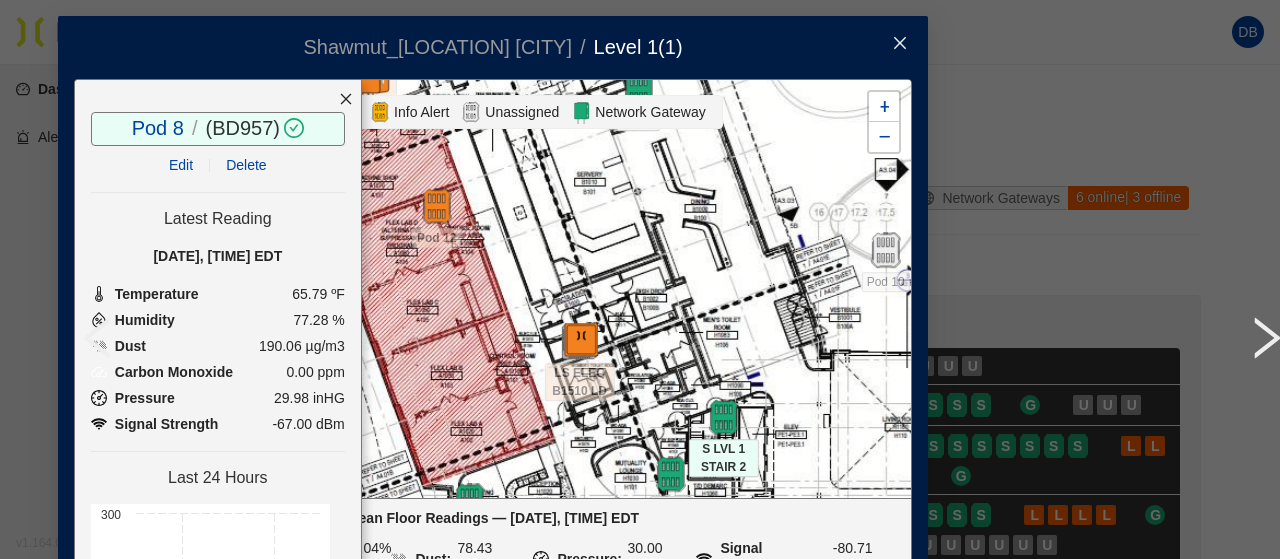 drag, startPoint x: 620, startPoint y: 326, endPoint x: 496, endPoint y: -13, distance: 360.96677 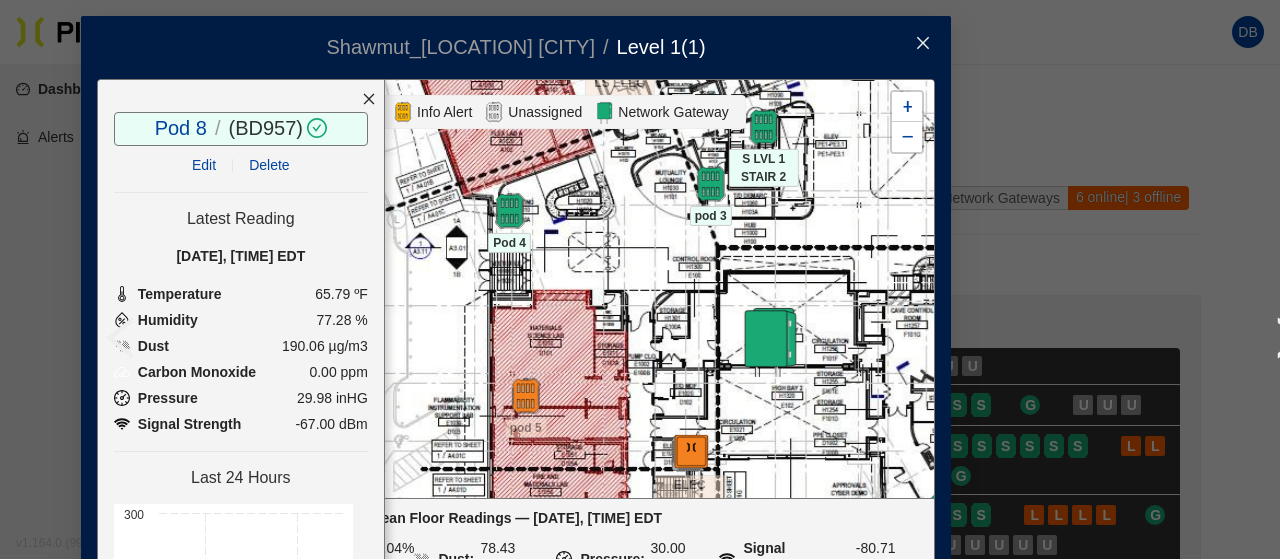 drag, startPoint x: 630, startPoint y: 368, endPoint x: 660, endPoint y: 123, distance: 246.8299 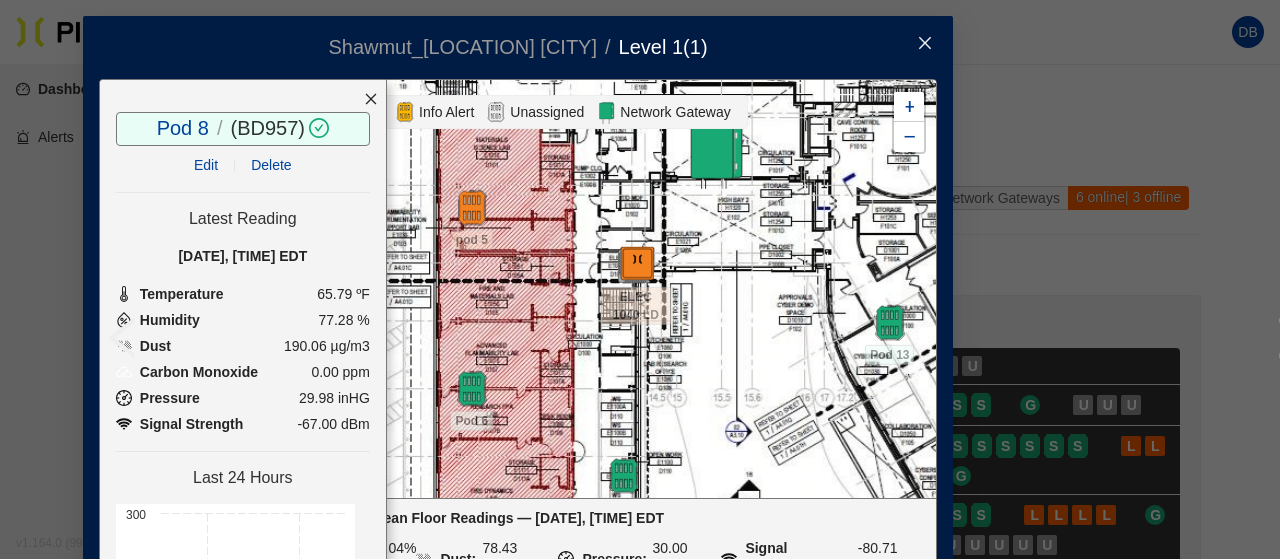 drag, startPoint x: 667, startPoint y: 326, endPoint x: 619, endPoint y: 50, distance: 280.14282 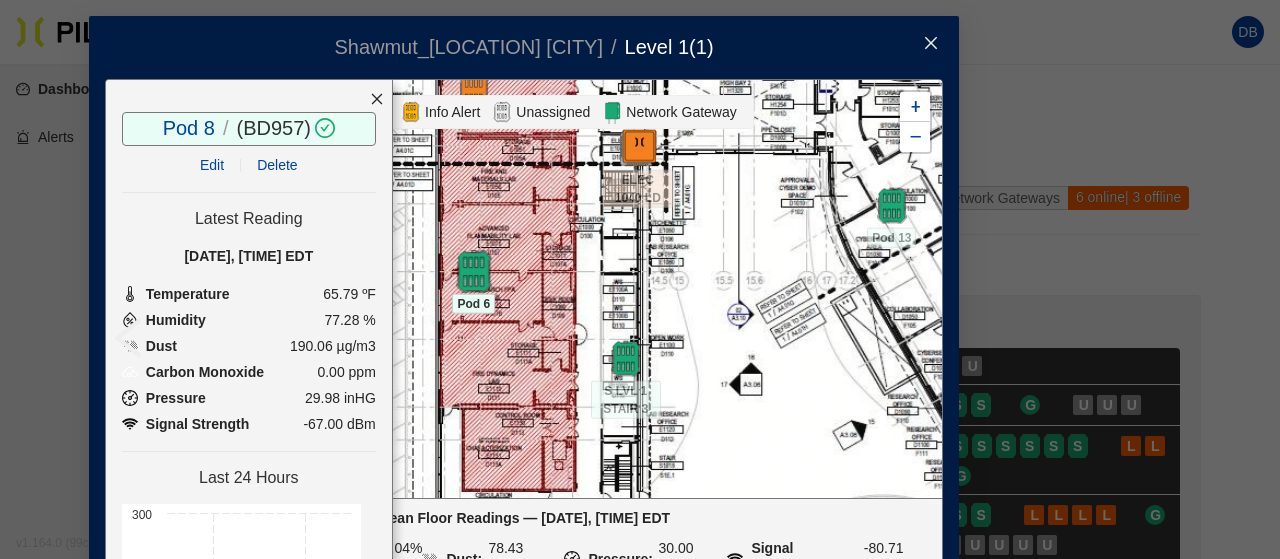 click at bounding box center (473, 271) 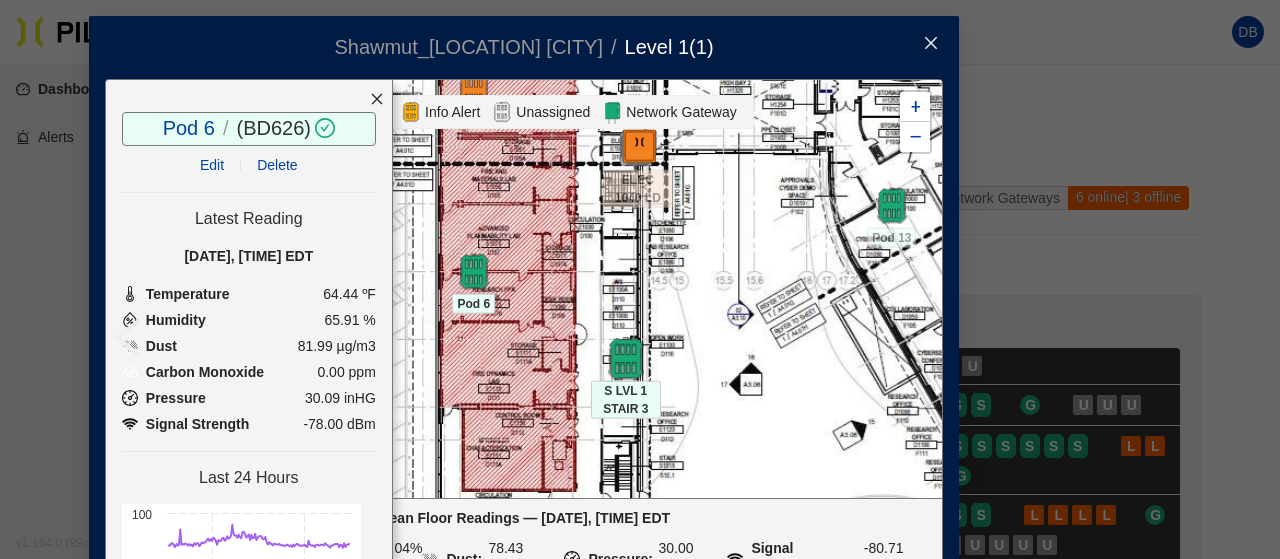 click at bounding box center [625, 358] 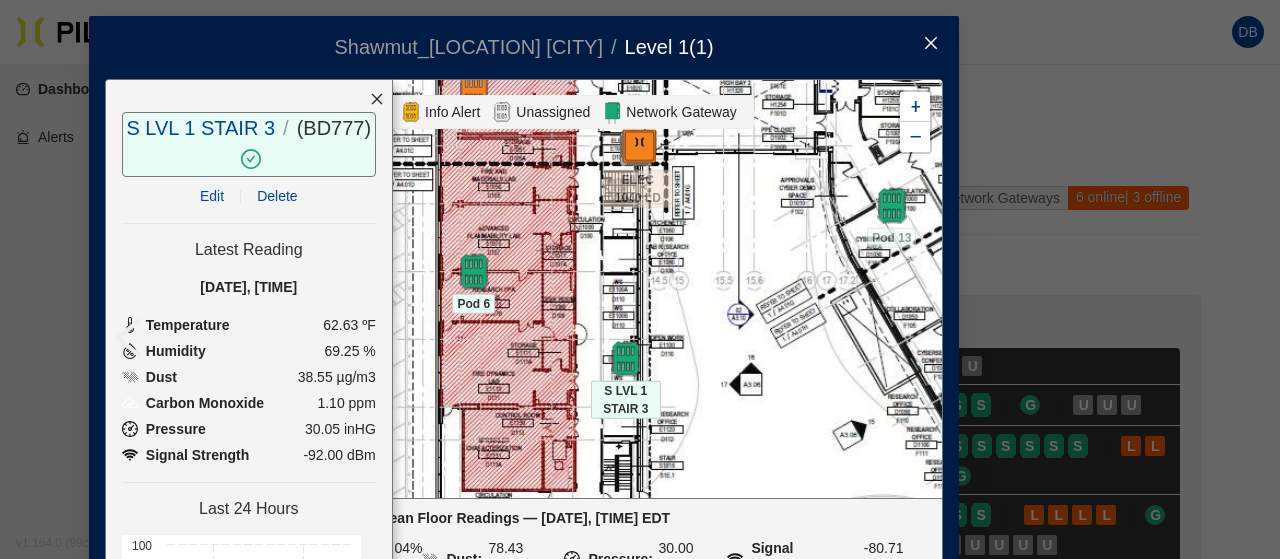 click 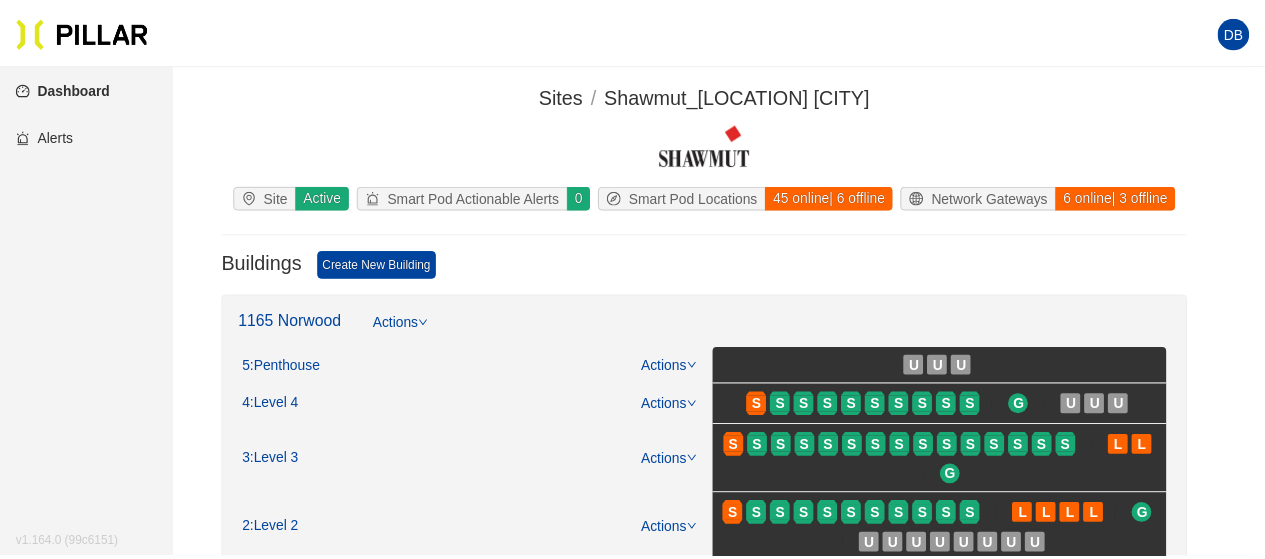 scroll, scrollTop: 0, scrollLeft: 0, axis: both 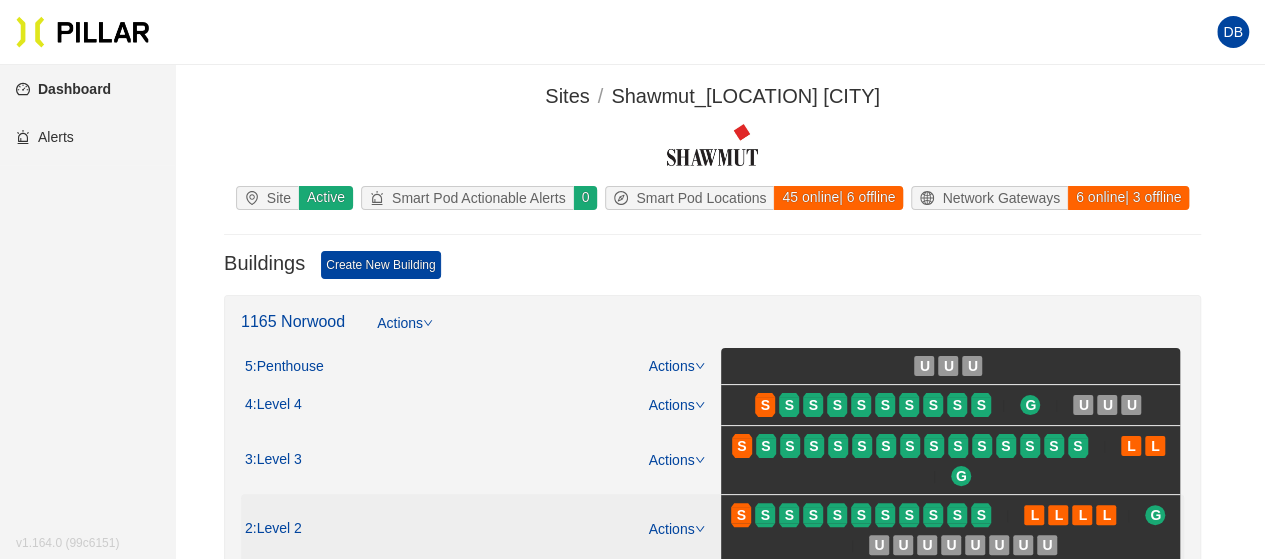 click on "S" at bounding box center [791, 515] 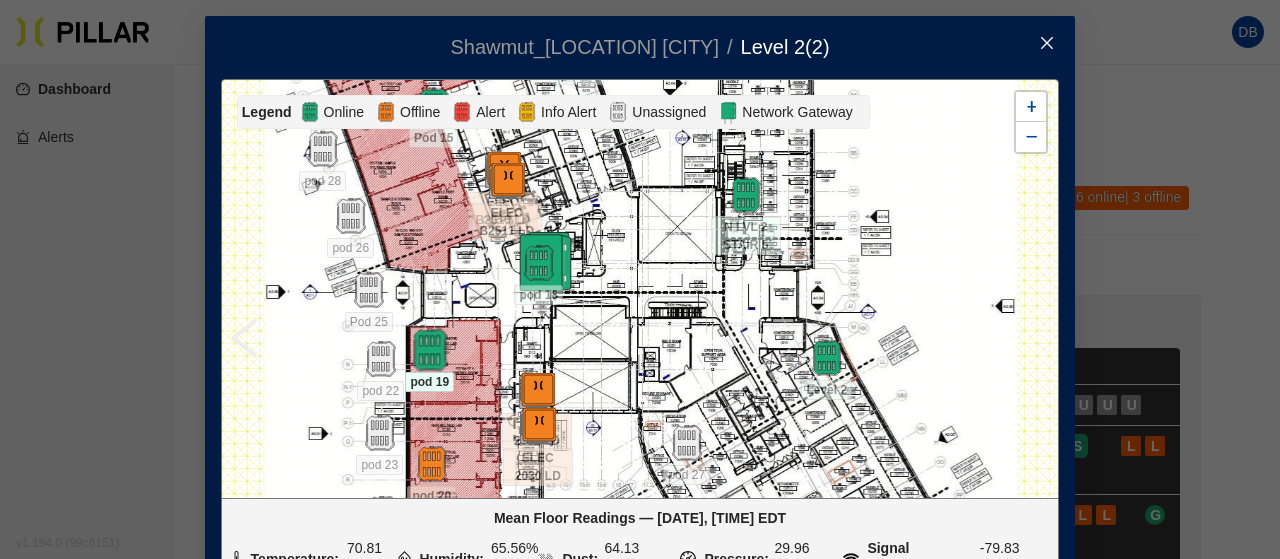 click at bounding box center [429, 350] 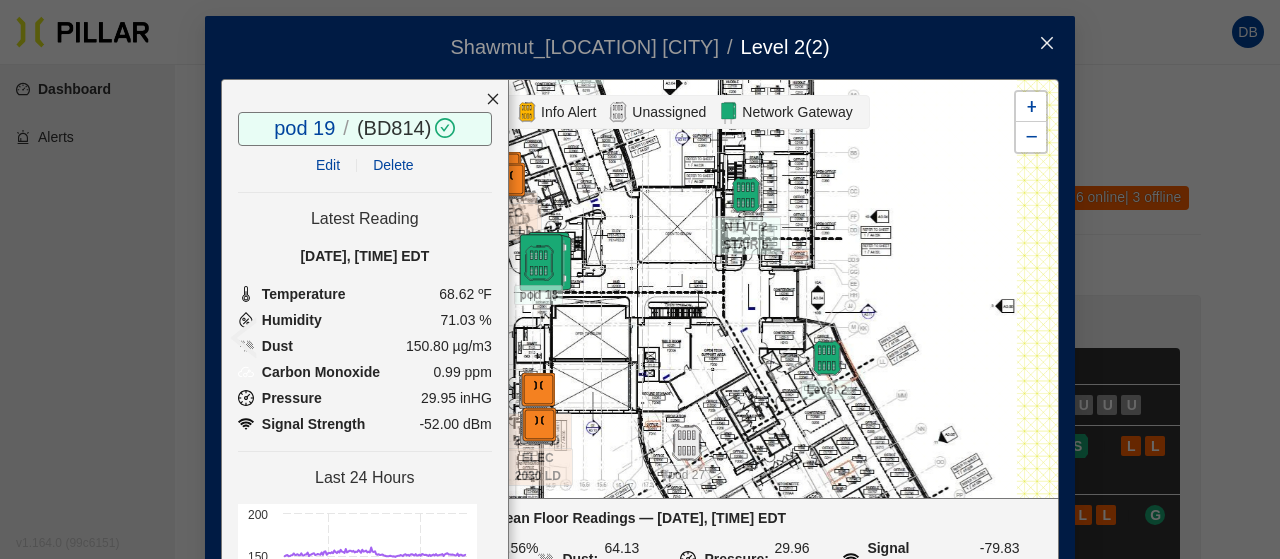 click 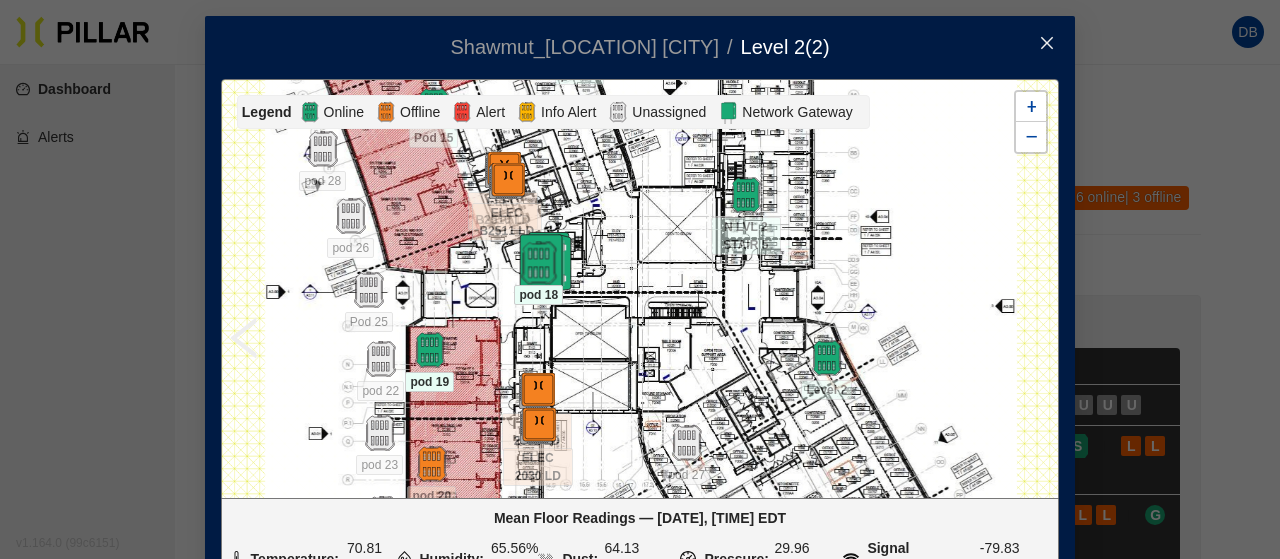 click at bounding box center [538, 263] 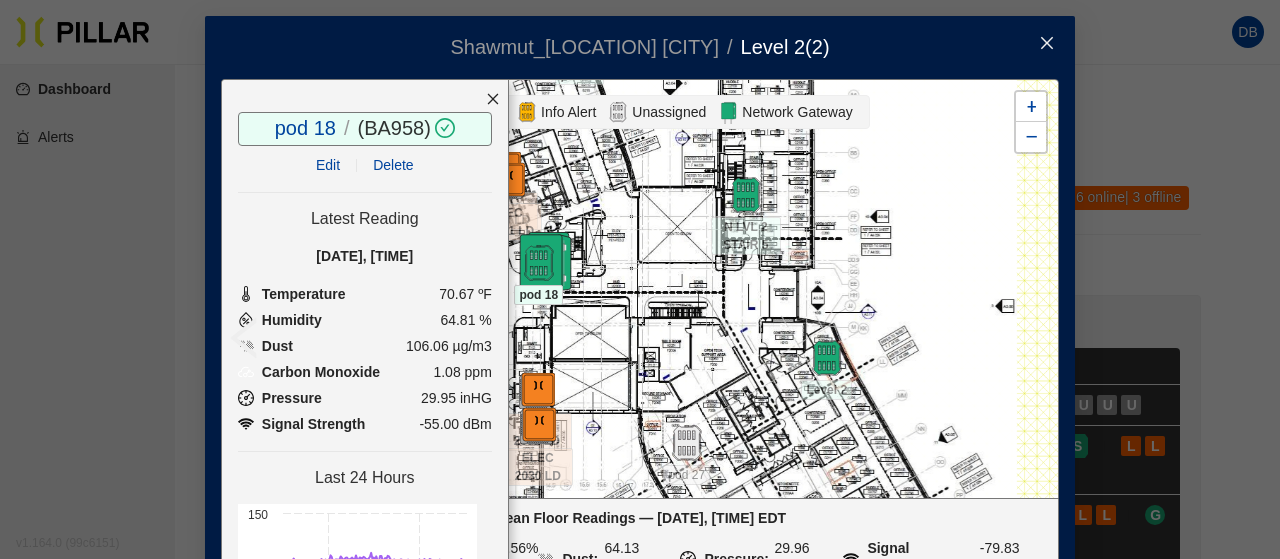 click 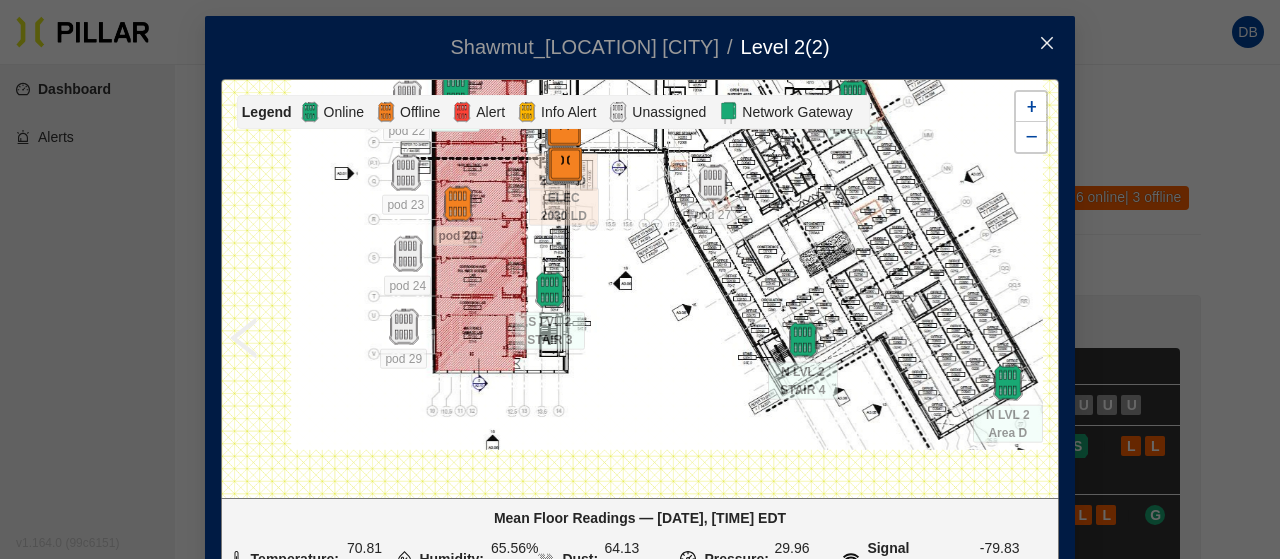 drag, startPoint x: 629, startPoint y: 322, endPoint x: 656, endPoint y: 62, distance: 261.39816 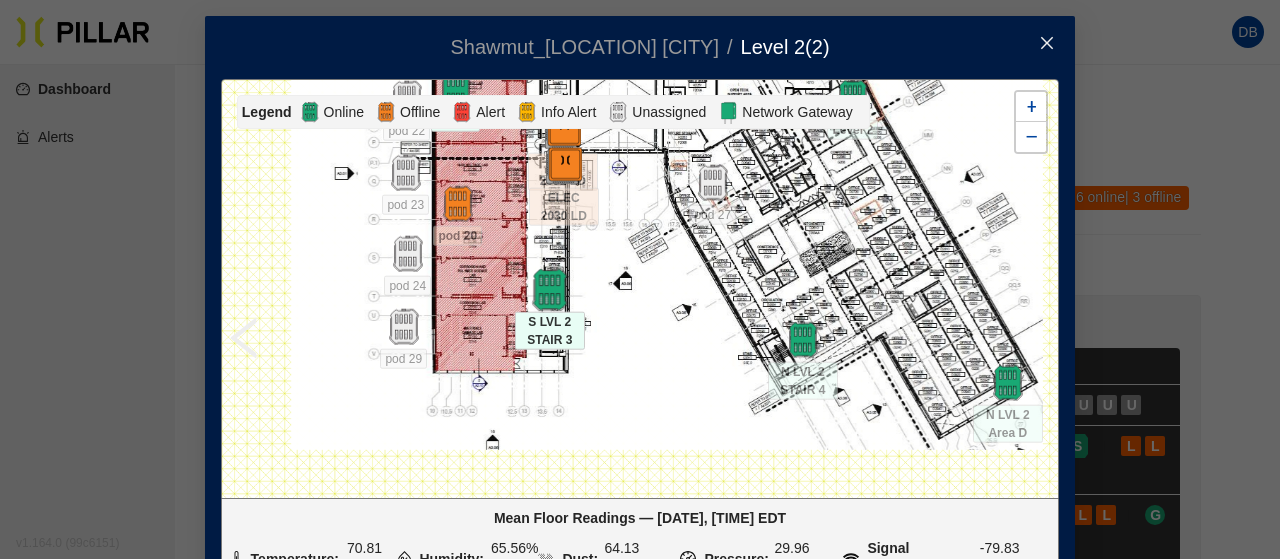 click at bounding box center (549, 290) 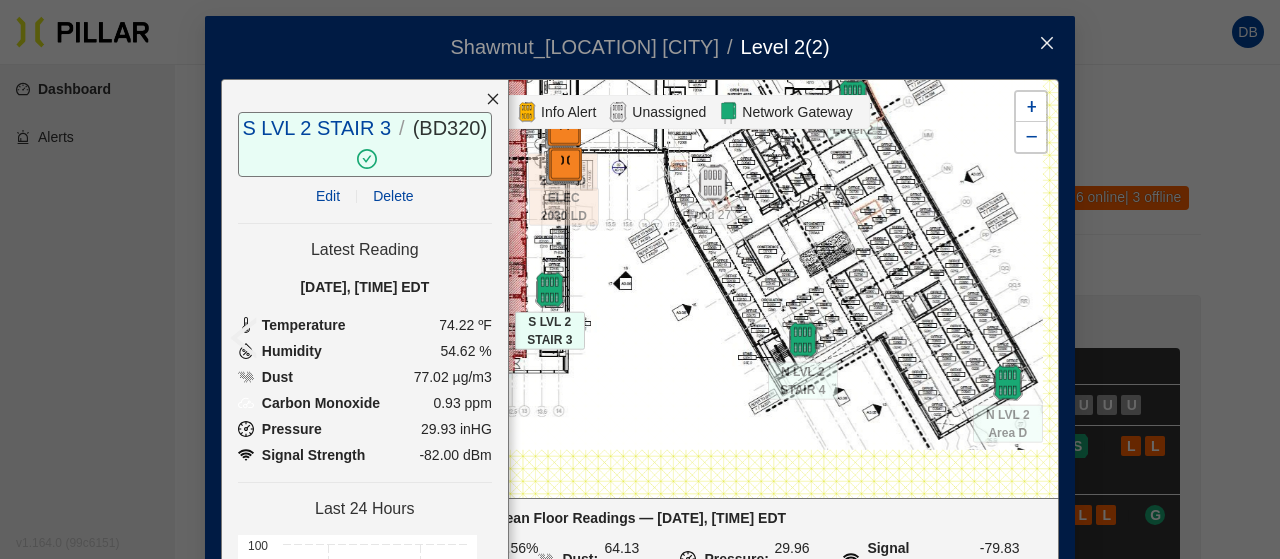 click 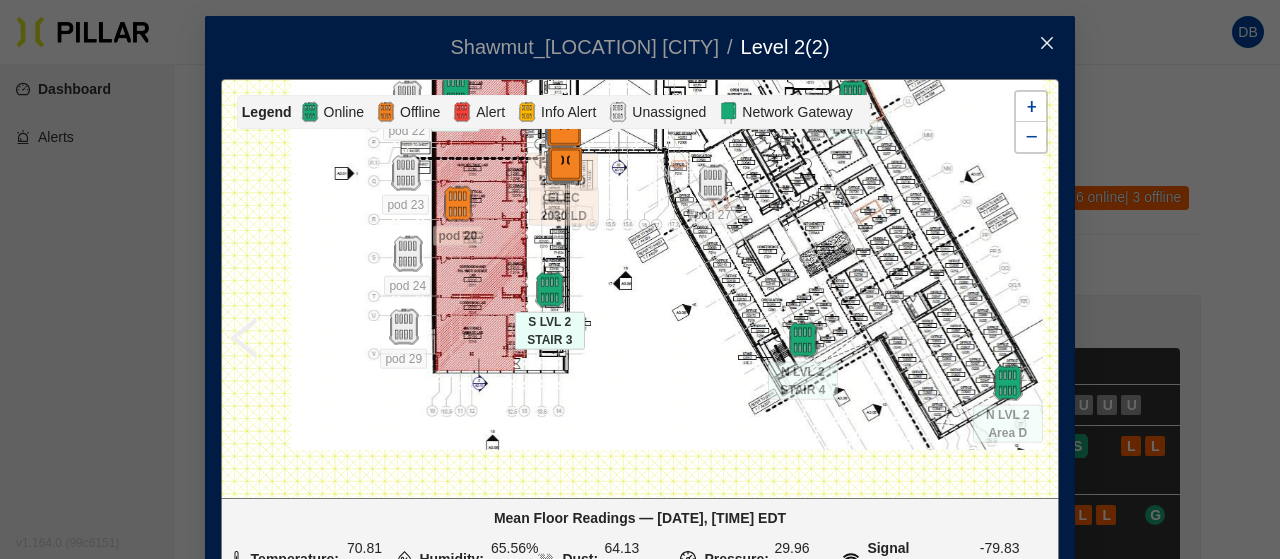 drag, startPoint x: 648, startPoint y: 209, endPoint x: 764, endPoint y: 473, distance: 288.36087 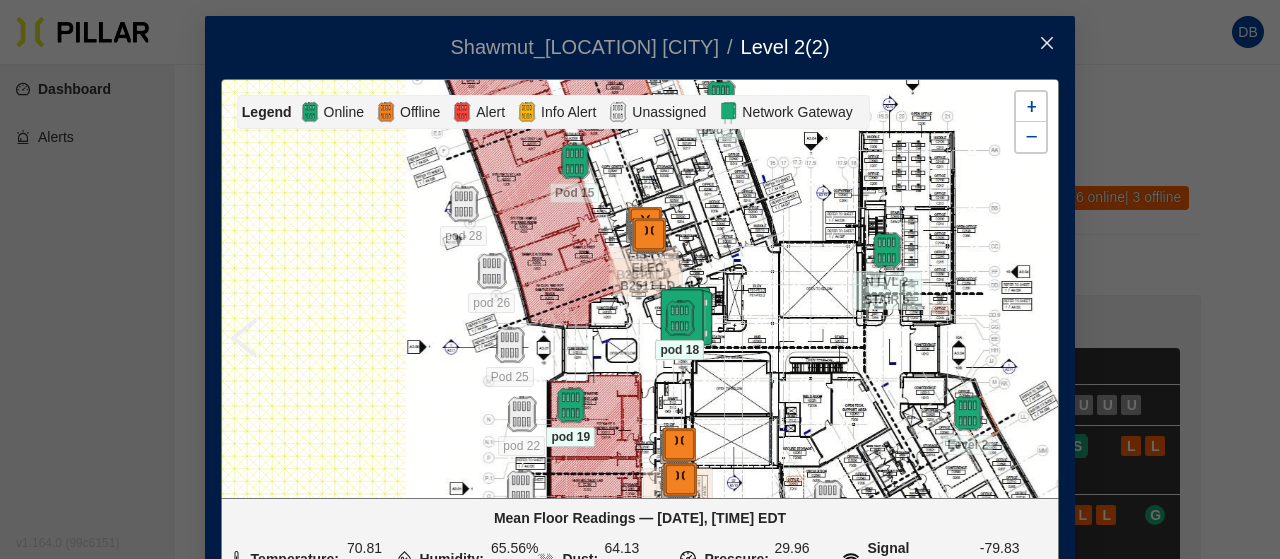 drag, startPoint x: 774, startPoint y: 243, endPoint x: 792, endPoint y: 423, distance: 180.89777 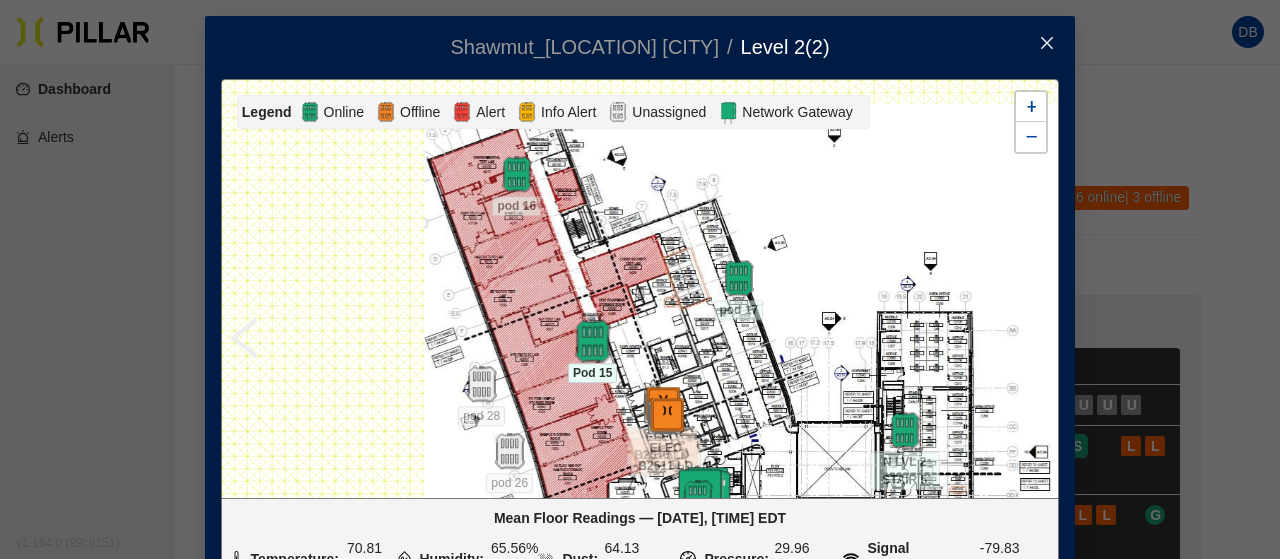 click at bounding box center (592, 341) 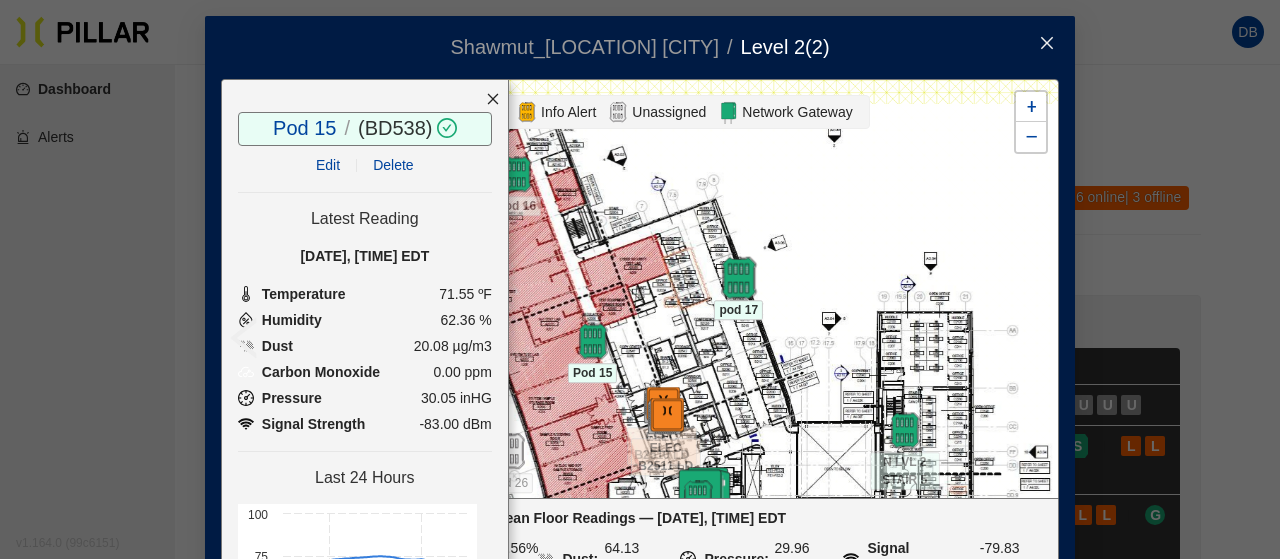 click at bounding box center [738, 278] 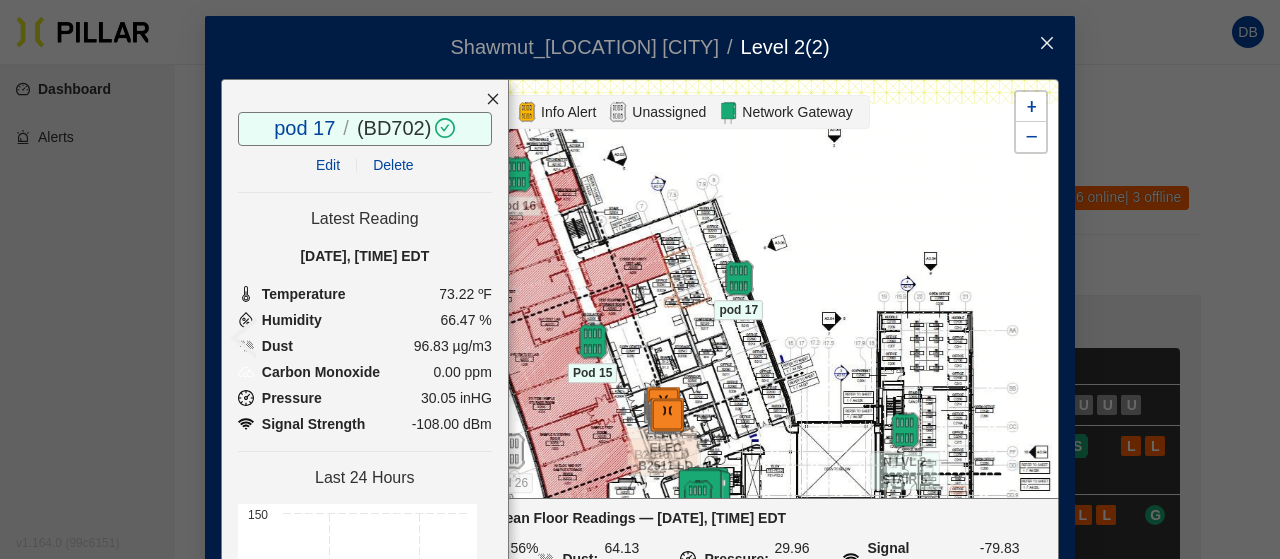 click 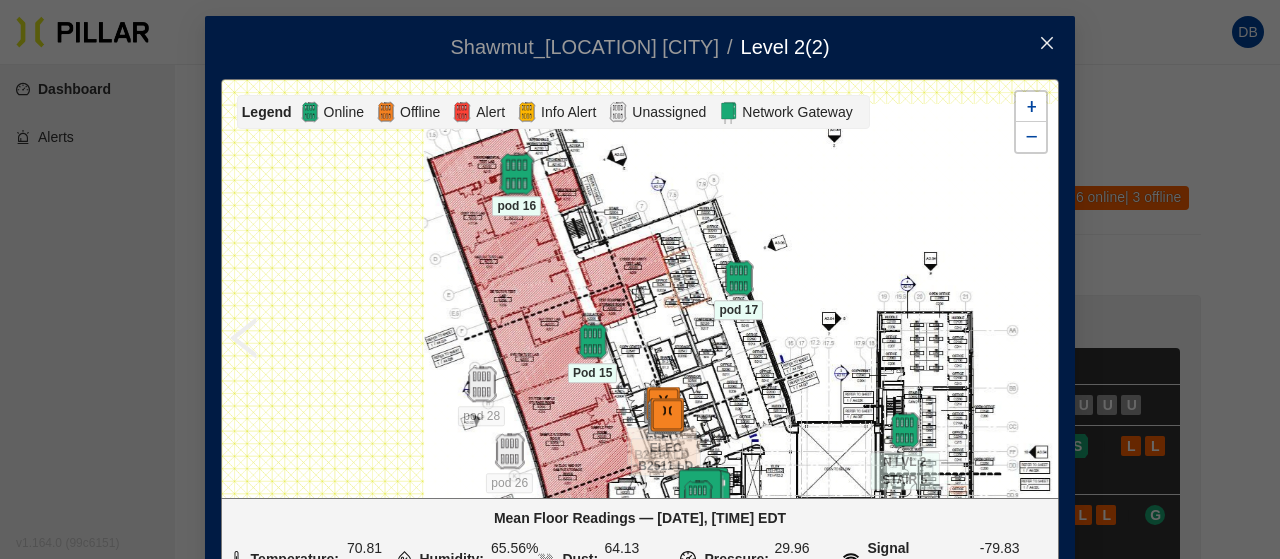 click at bounding box center [516, 174] 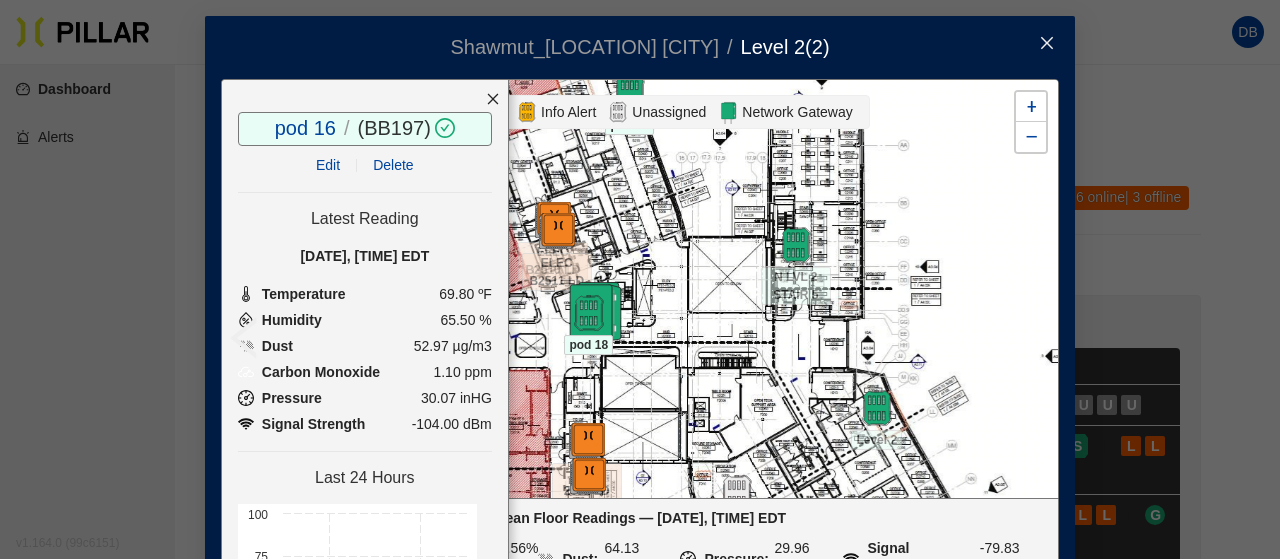 drag, startPoint x: 720, startPoint y: 384, endPoint x: 620, endPoint y: 201, distance: 208.54016 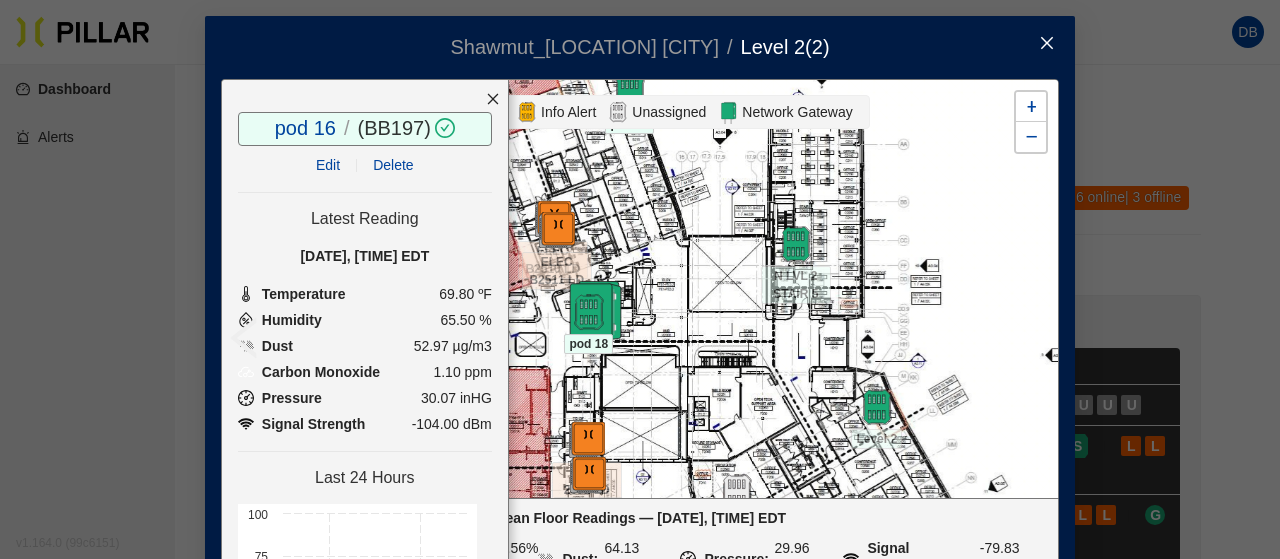 click 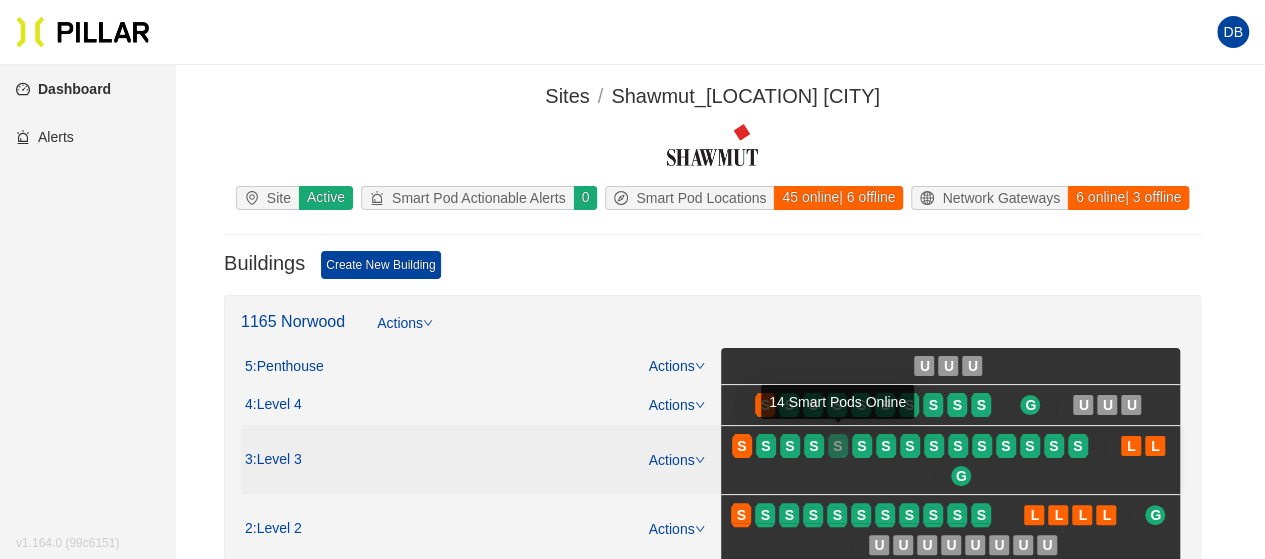 click on "S" at bounding box center (837, 446) 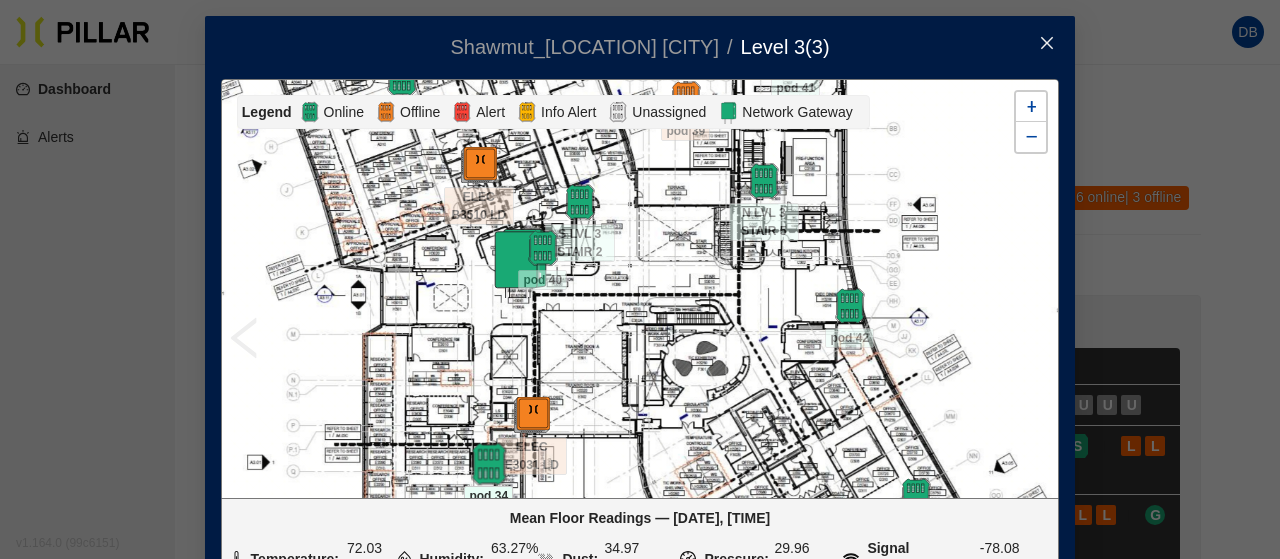 click at bounding box center [488, 464] 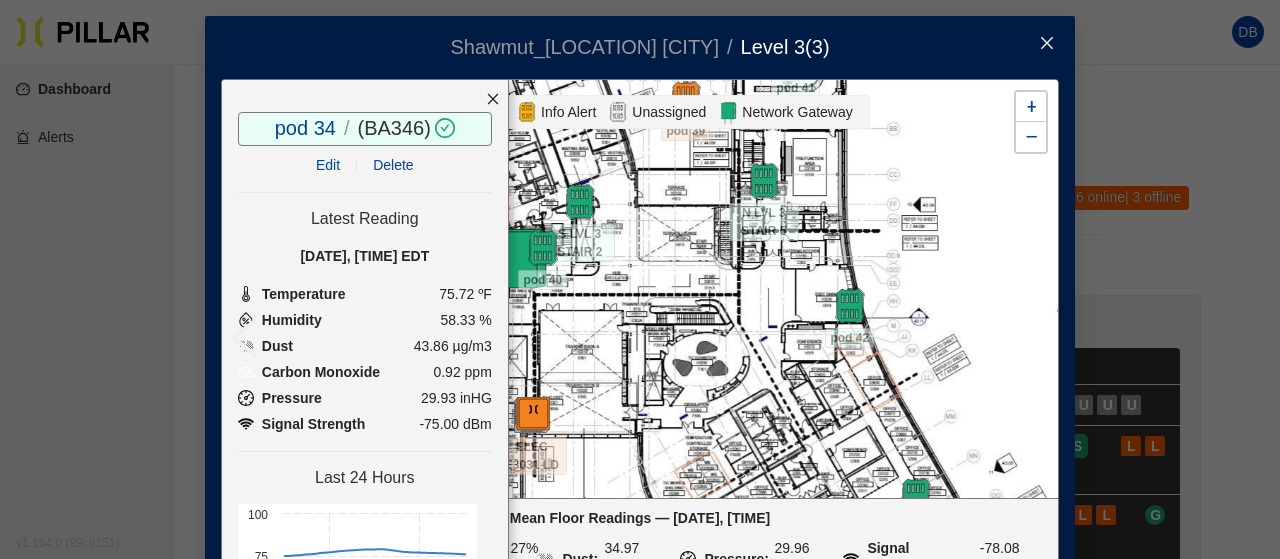 click 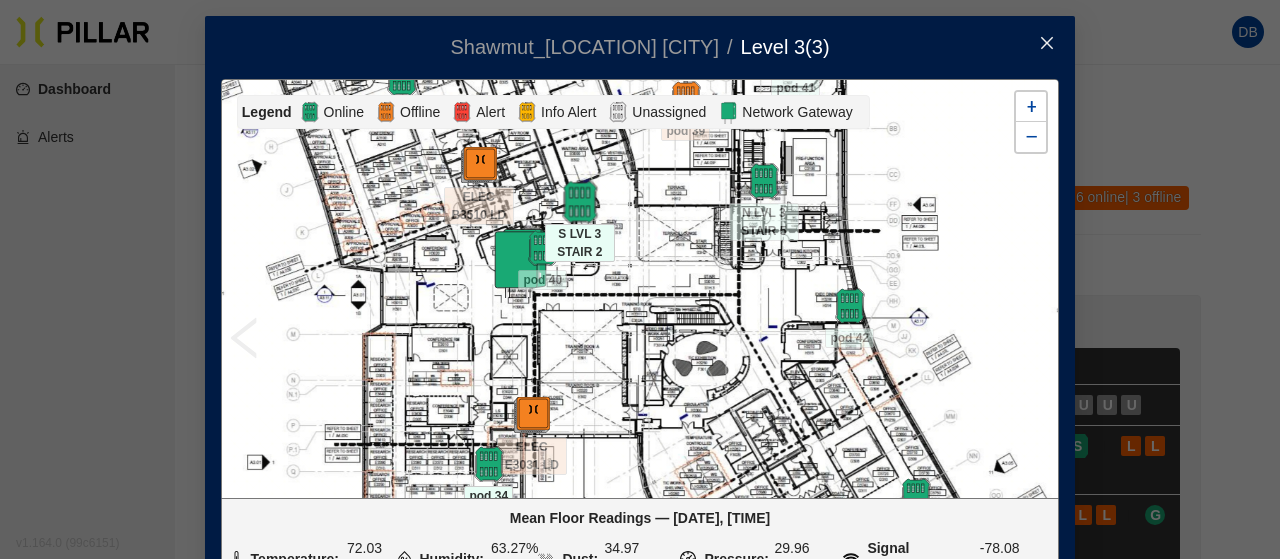 click at bounding box center (579, 202) 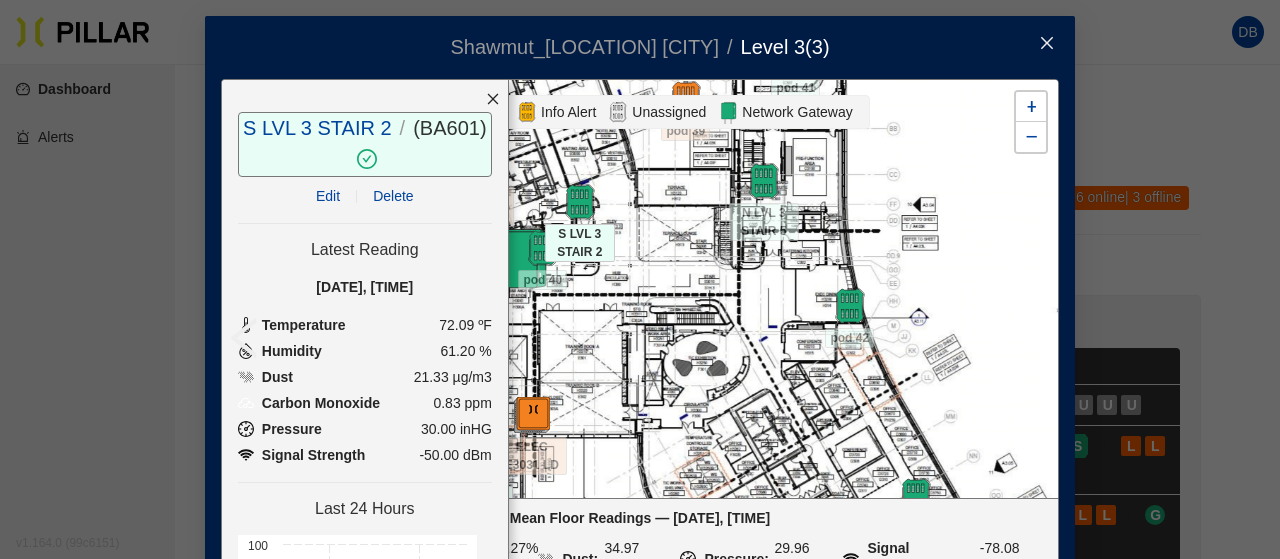 click 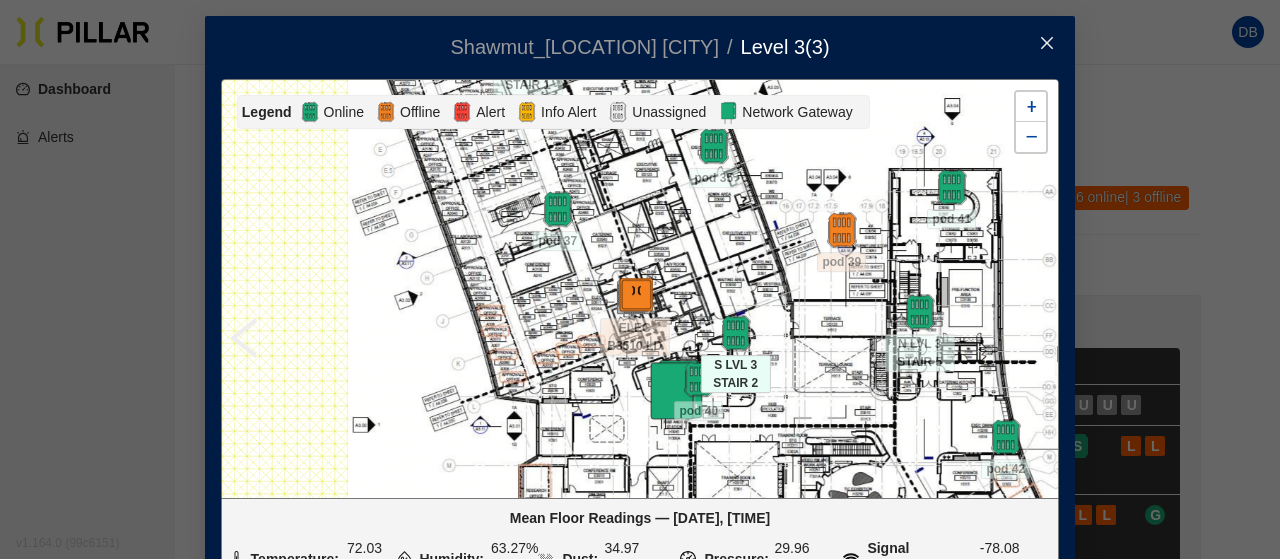 drag, startPoint x: 622, startPoint y: 272, endPoint x: 736, endPoint y: 371, distance: 150.98676 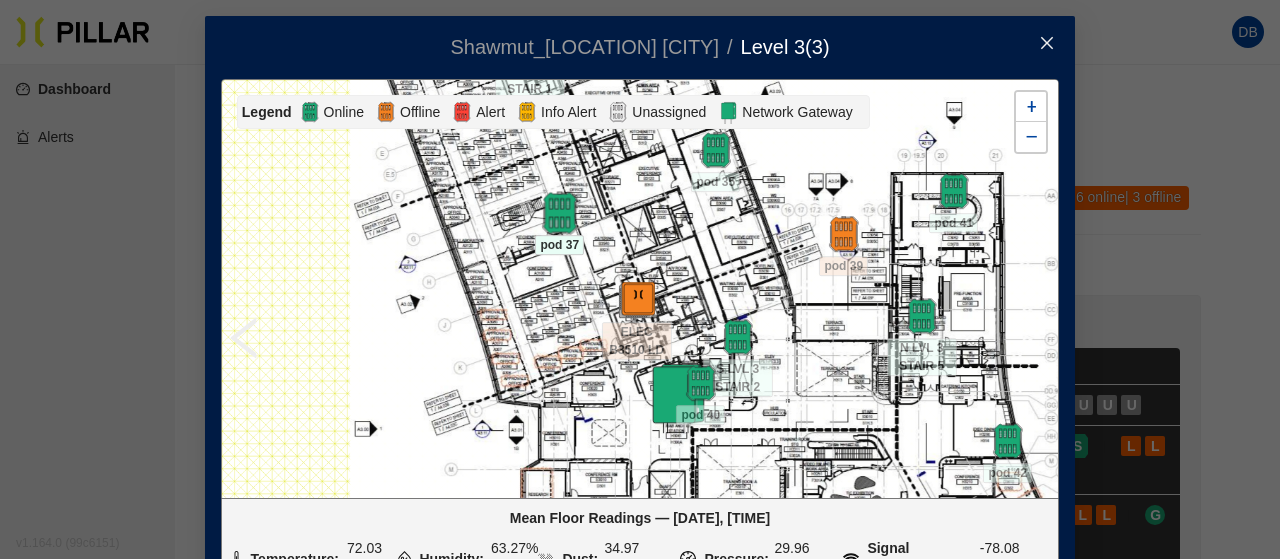 click at bounding box center (559, 213) 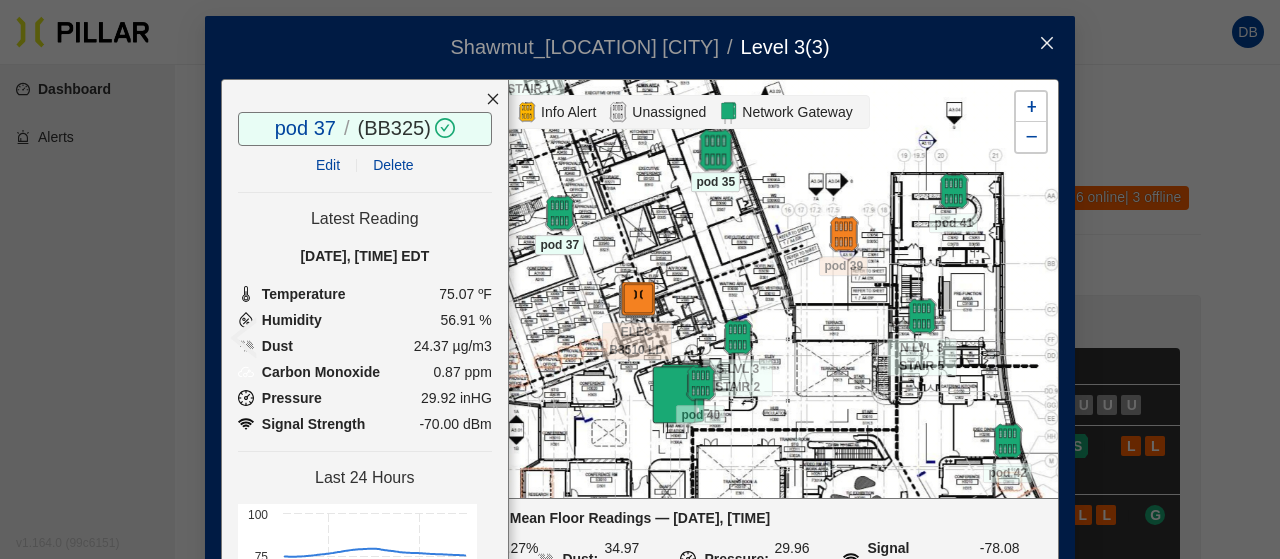 click at bounding box center (715, 150) 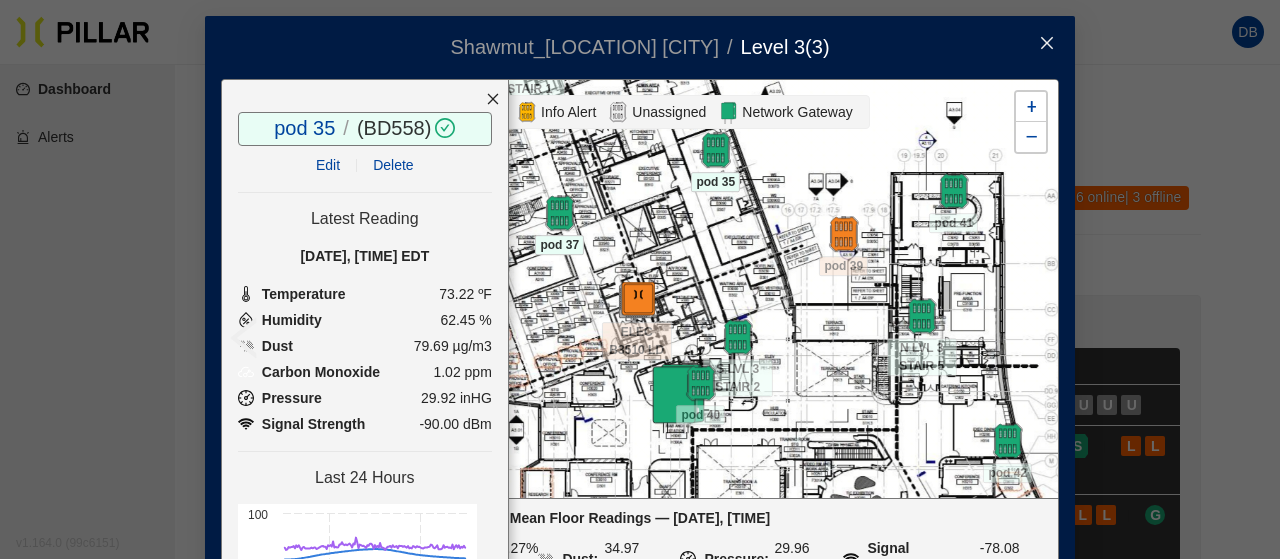 click 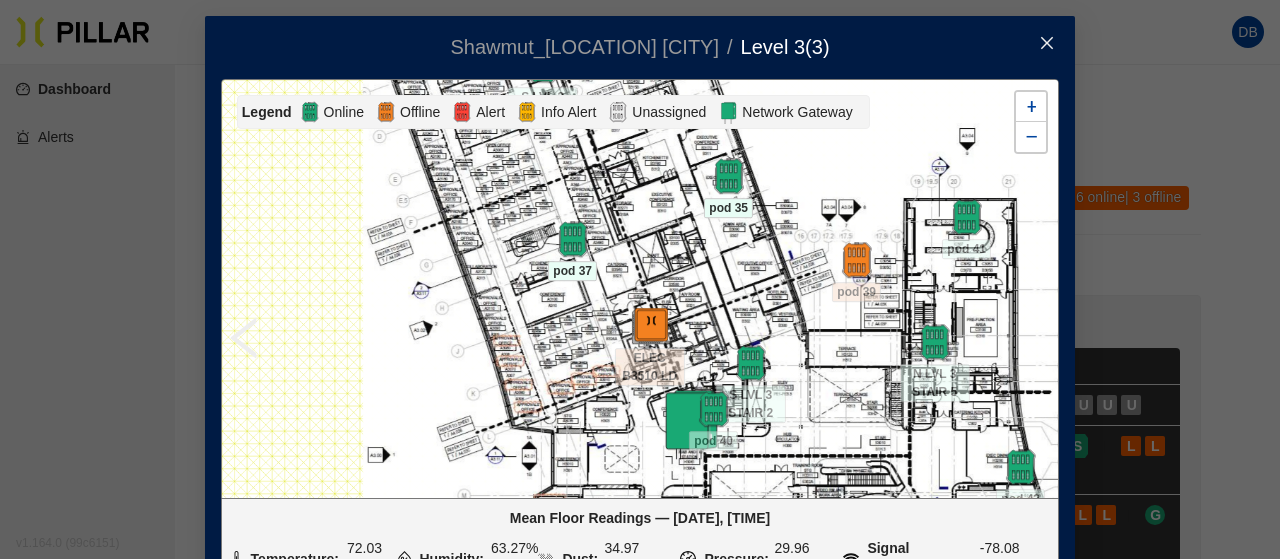 drag, startPoint x: 576, startPoint y: 155, endPoint x: 653, endPoint y: 267, distance: 135.91542 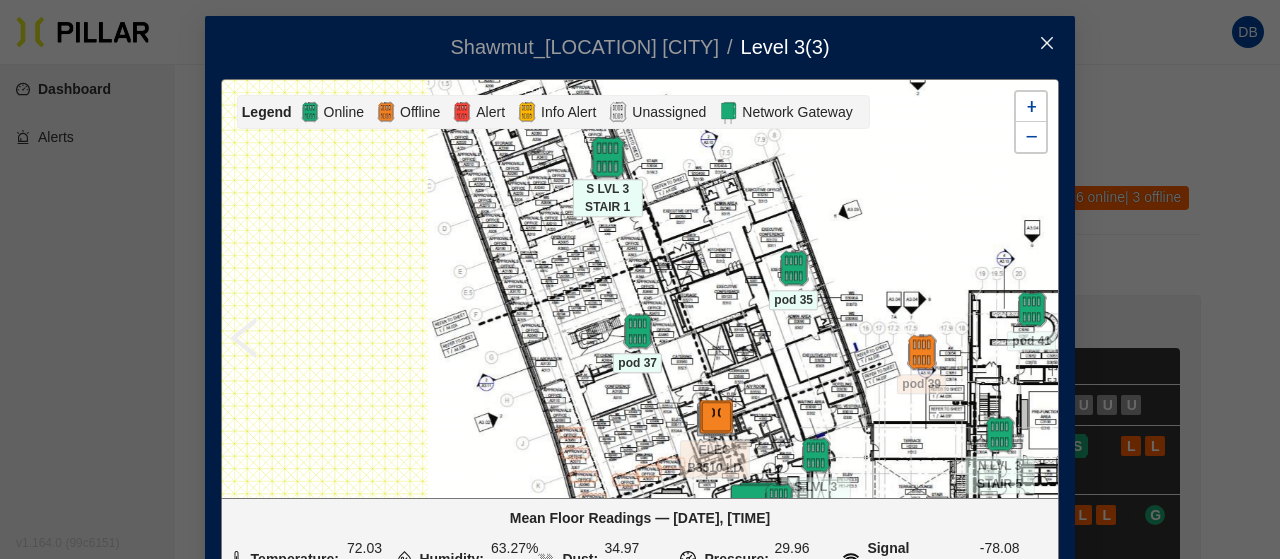 click at bounding box center (607, 157) 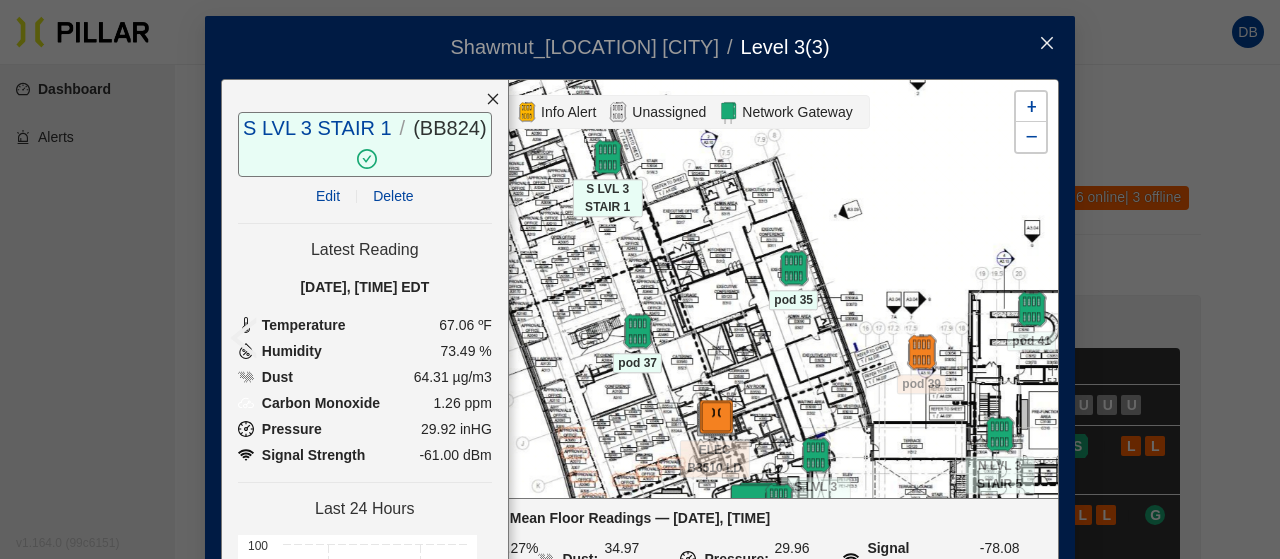 click 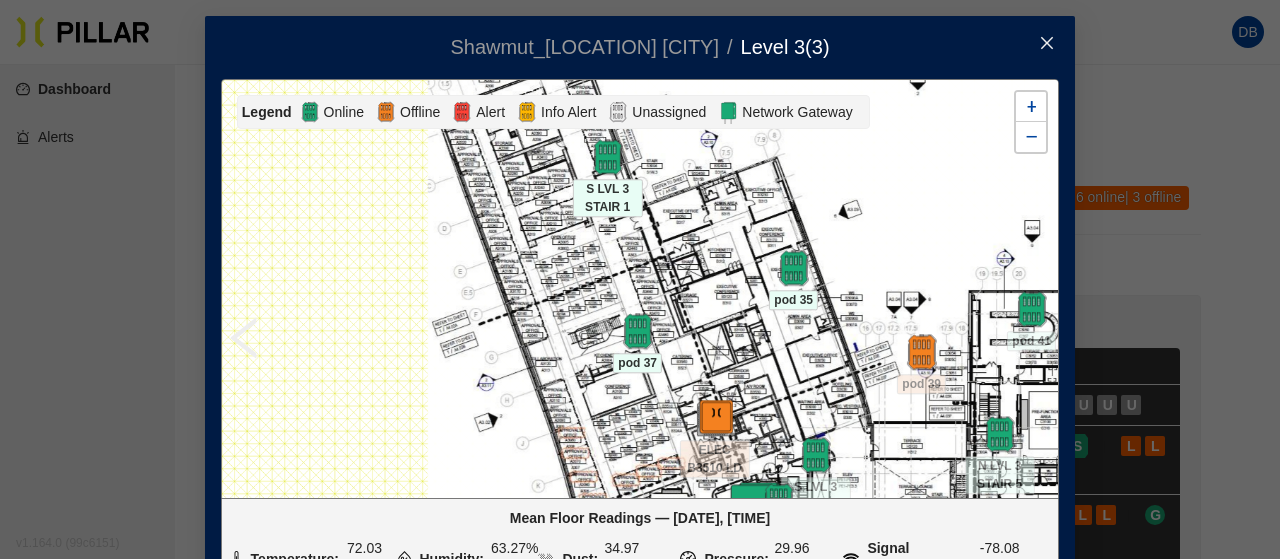 drag, startPoint x: 566, startPoint y: 245, endPoint x: 510, endPoint y: 77, distance: 177.08755 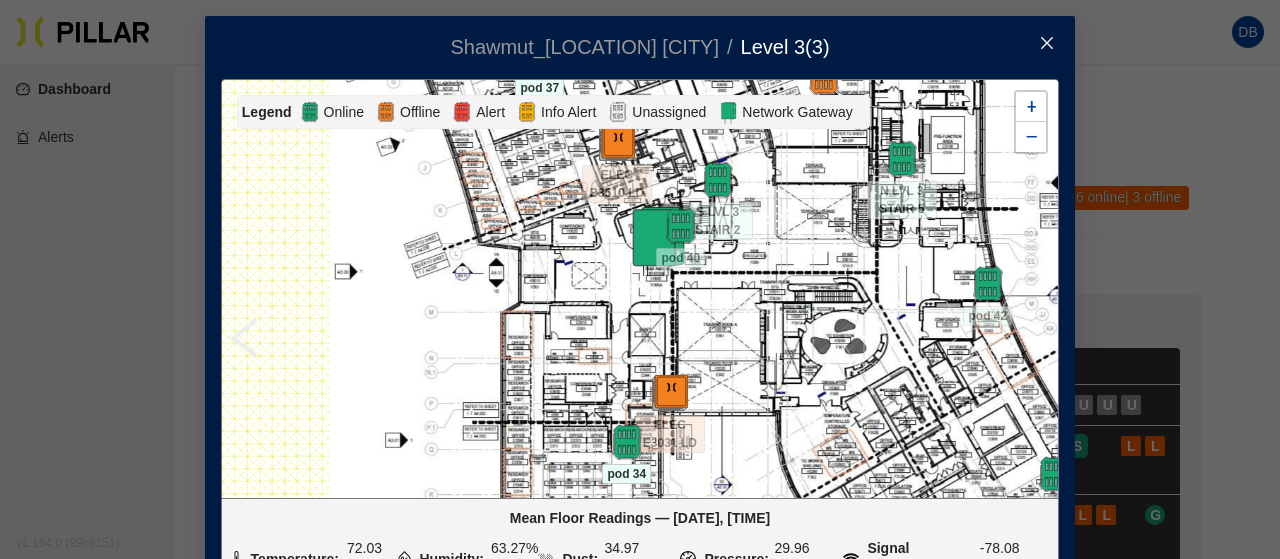 drag, startPoint x: 544, startPoint y: 306, endPoint x: 506, endPoint y: 144, distance: 166.39711 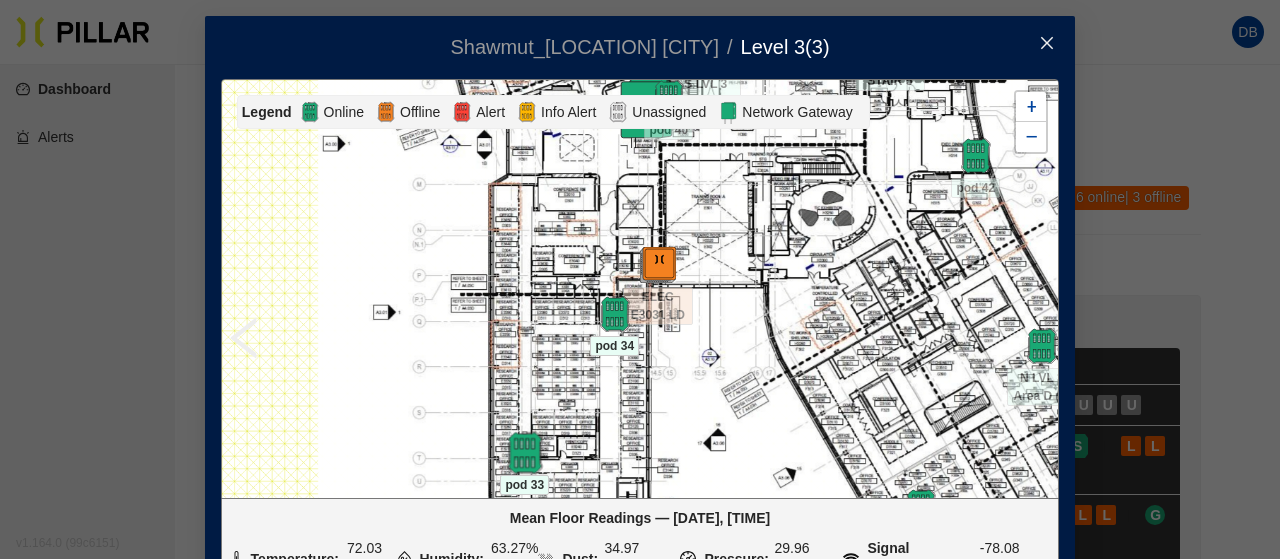 click at bounding box center [524, 453] 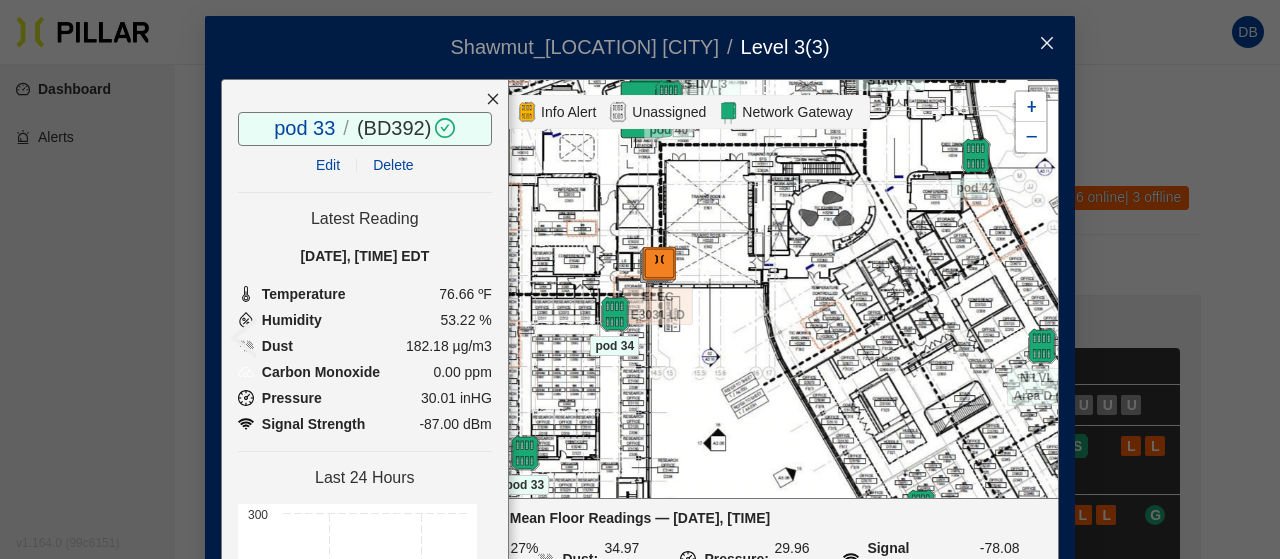 click 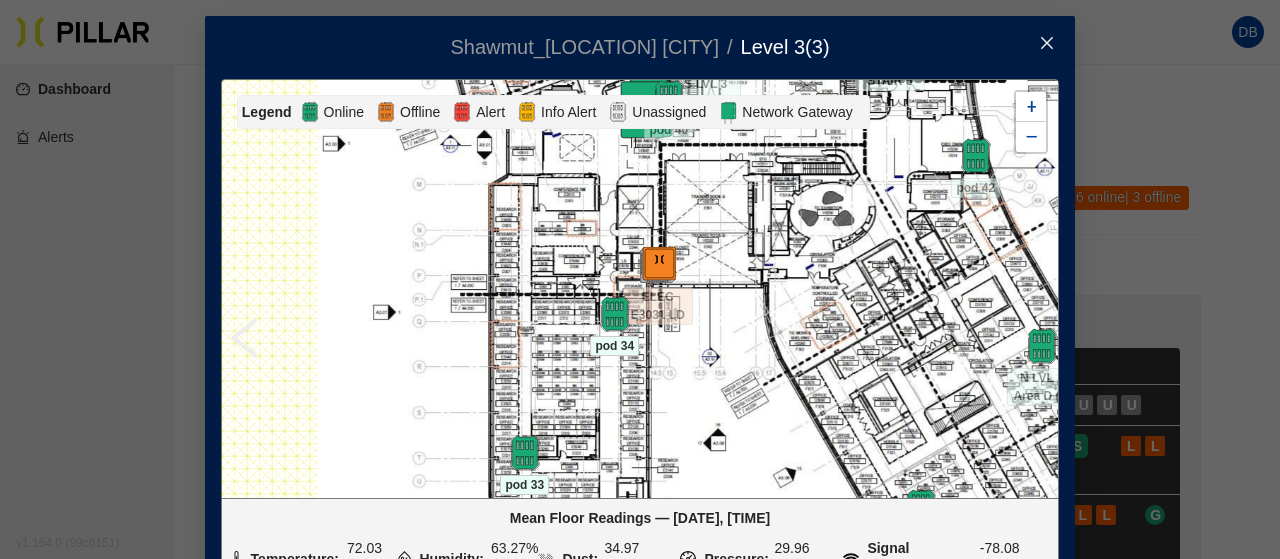 click on "pod 34" at bounding box center [615, 344] 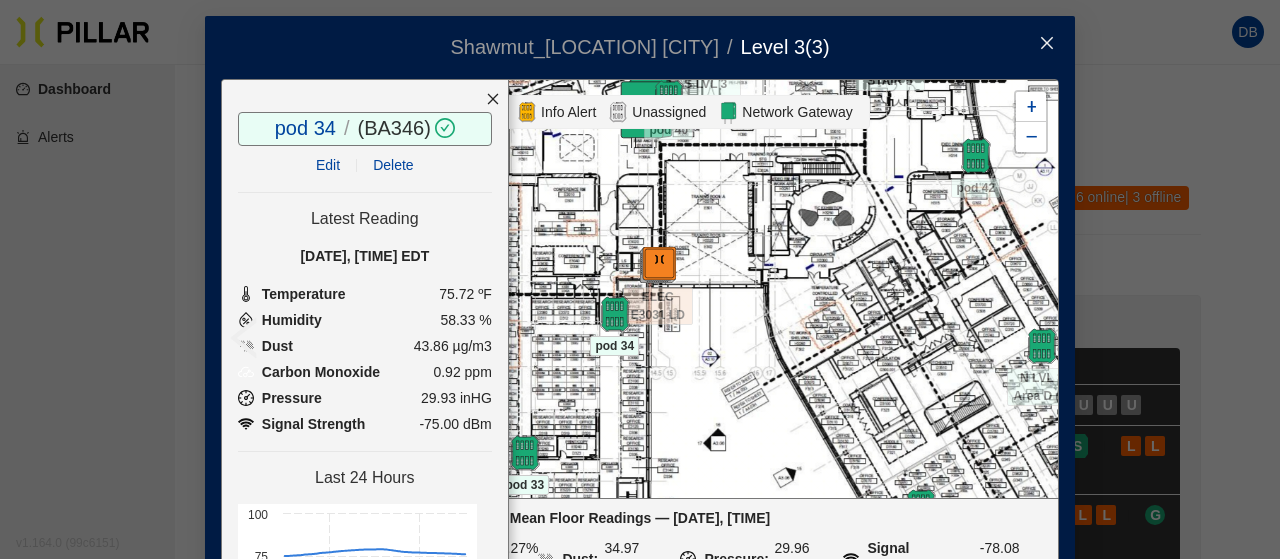click at bounding box center (493, 99) 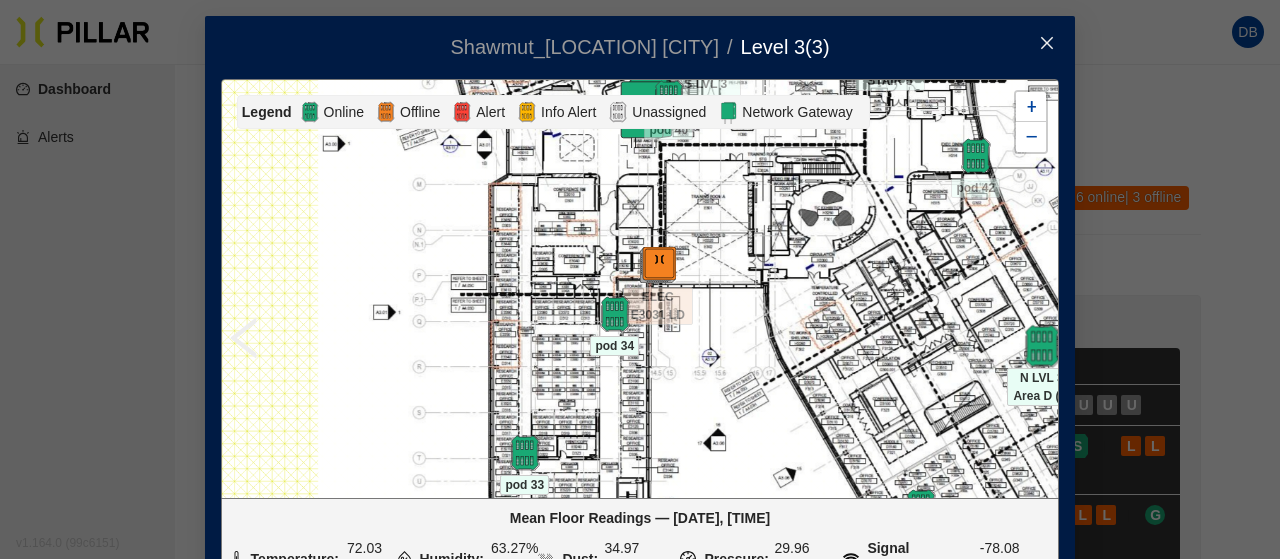 click at bounding box center [1041, 346] 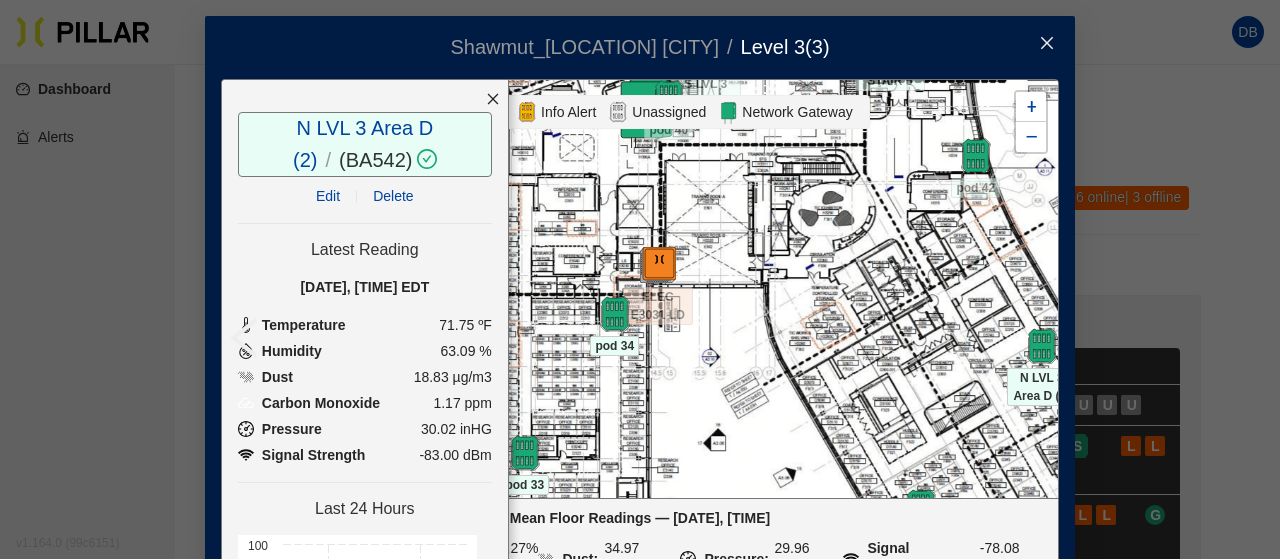 click 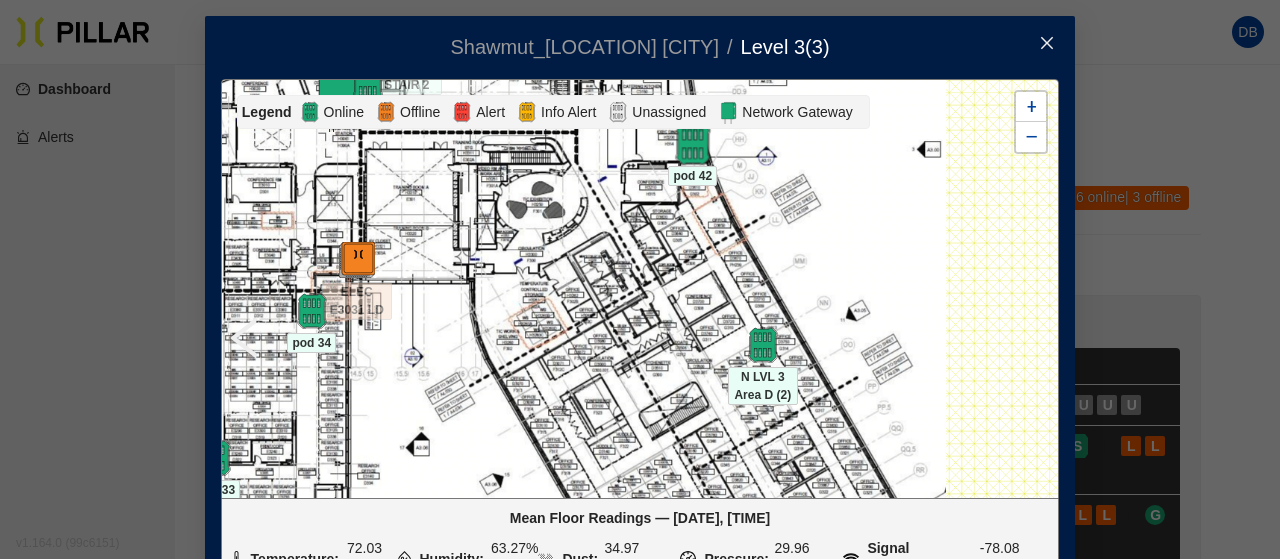 click at bounding box center [692, 144] 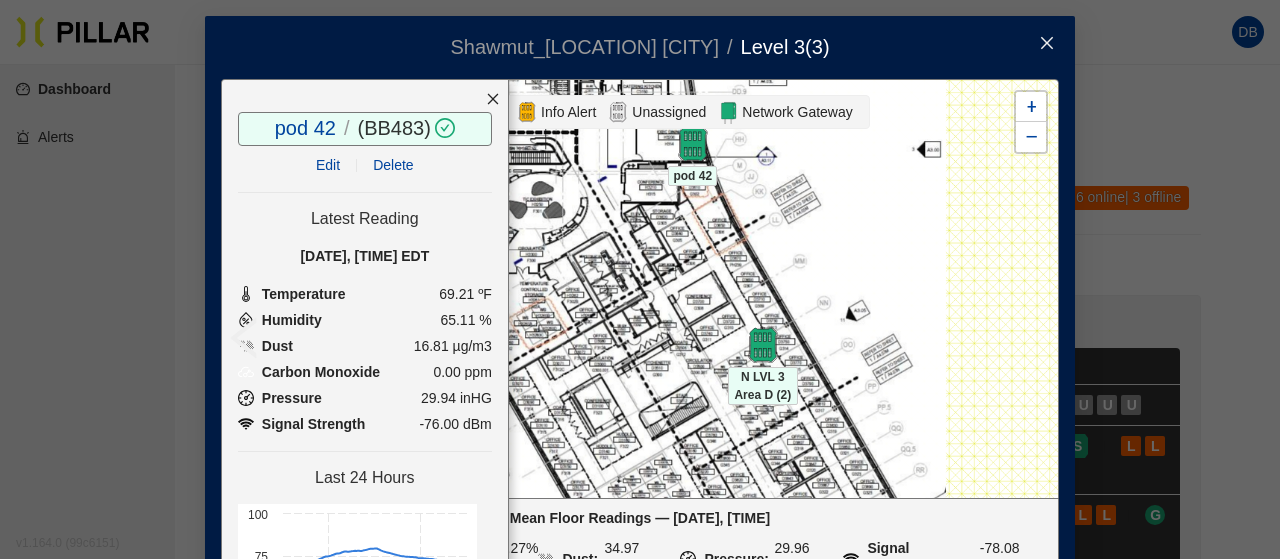 click 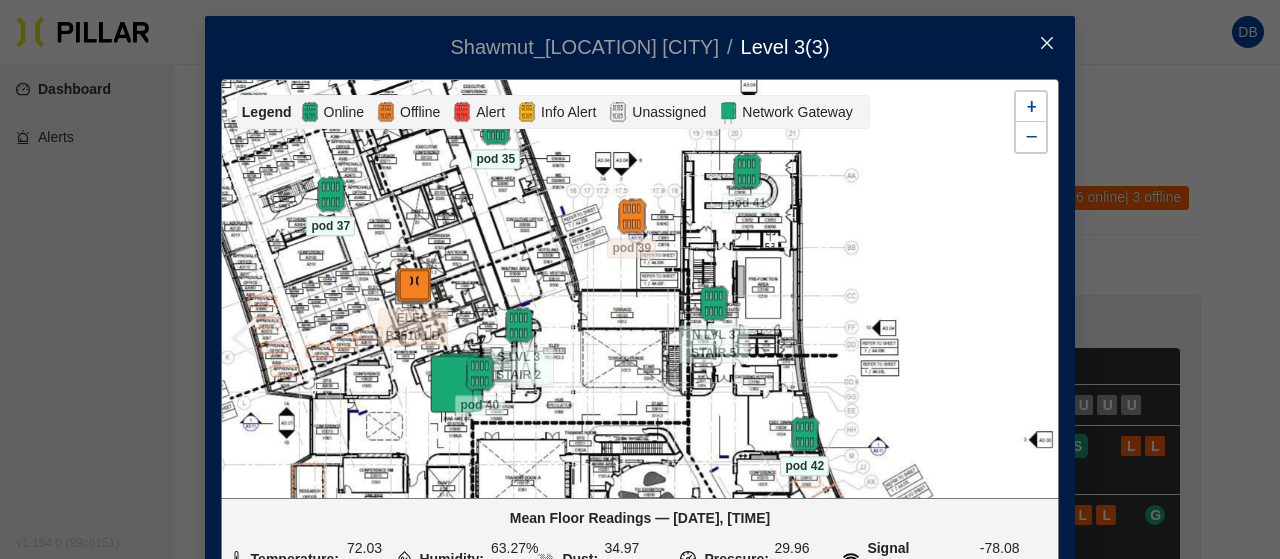 drag, startPoint x: 612, startPoint y: 249, endPoint x: 724, endPoint y: 539, distance: 310.8762 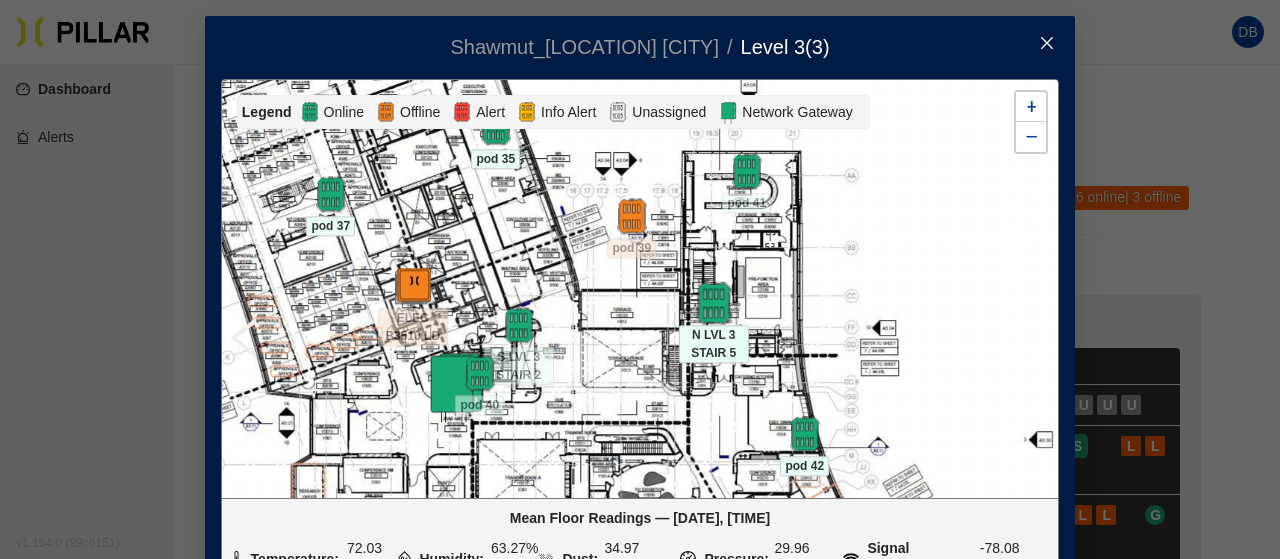 click at bounding box center (713, 303) 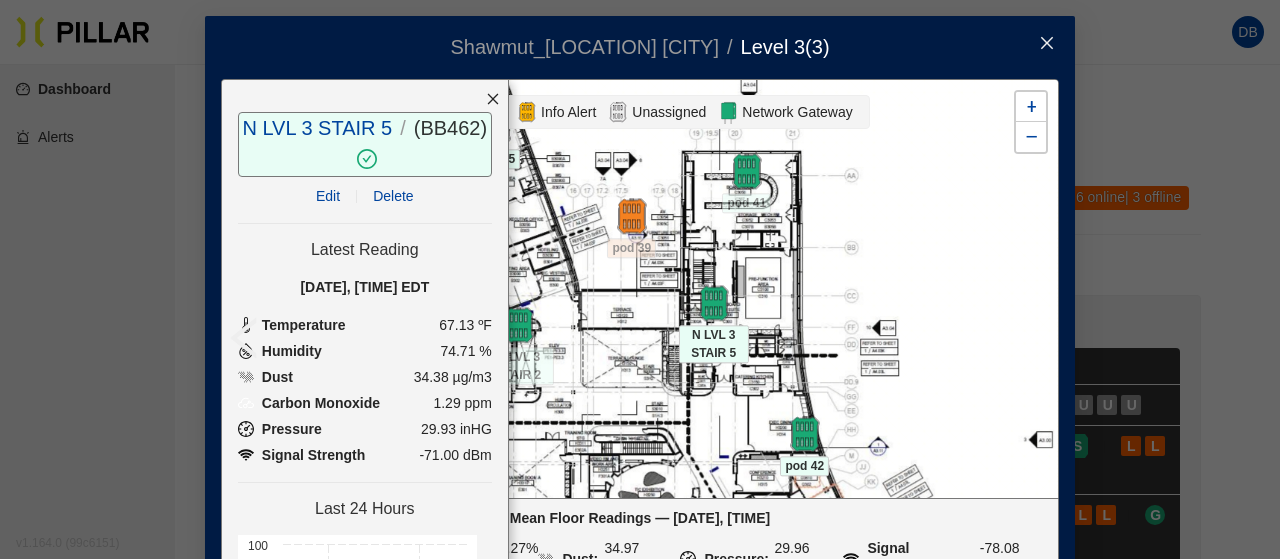 click 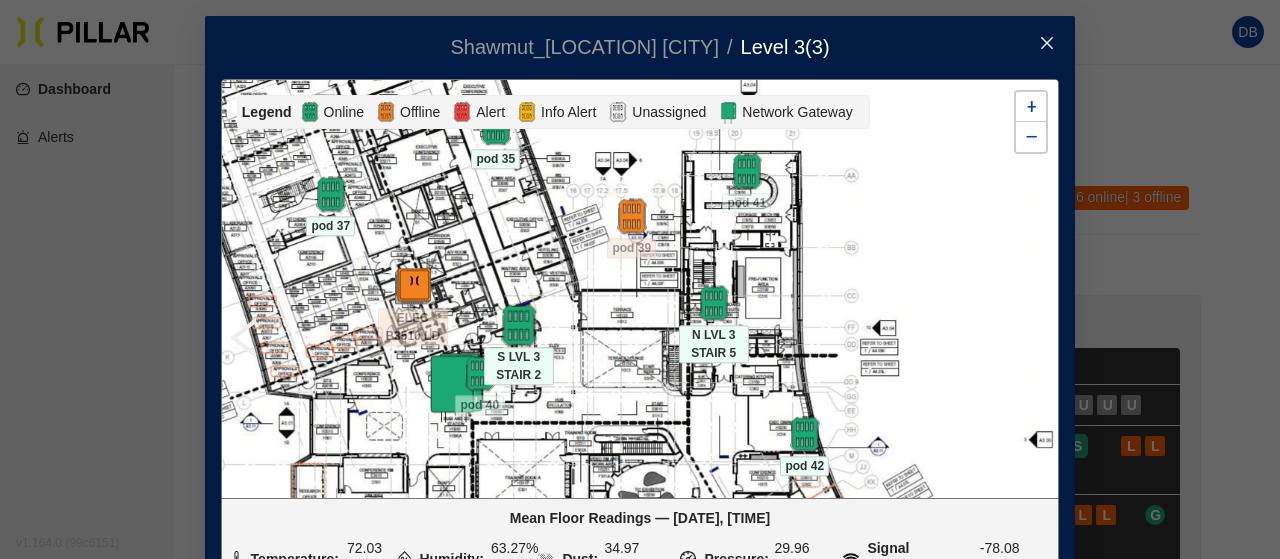click at bounding box center [518, 325] 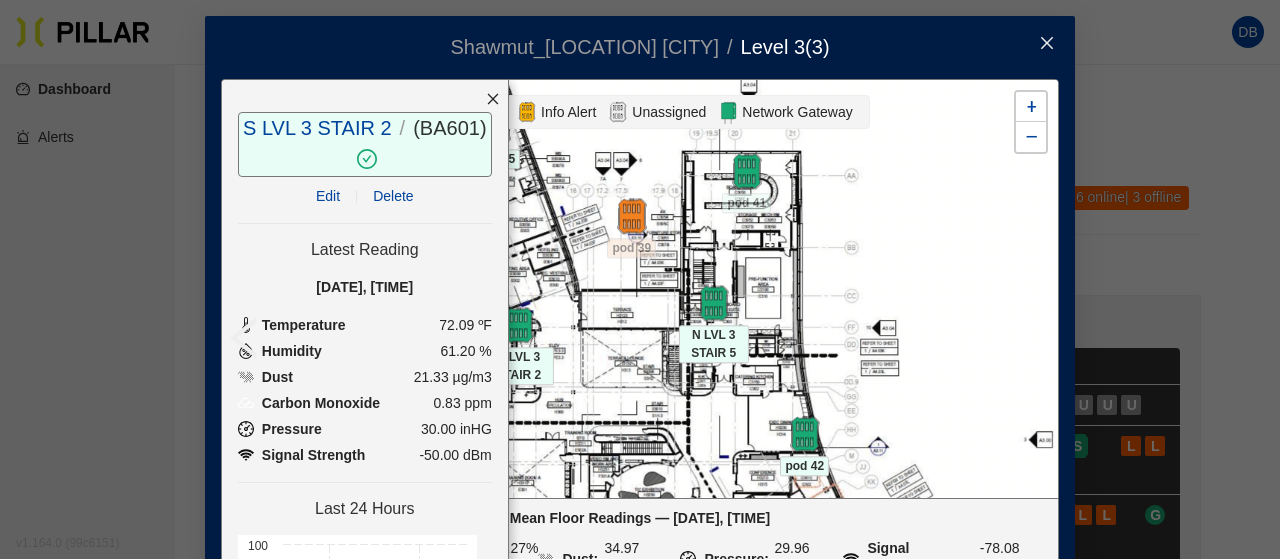 click 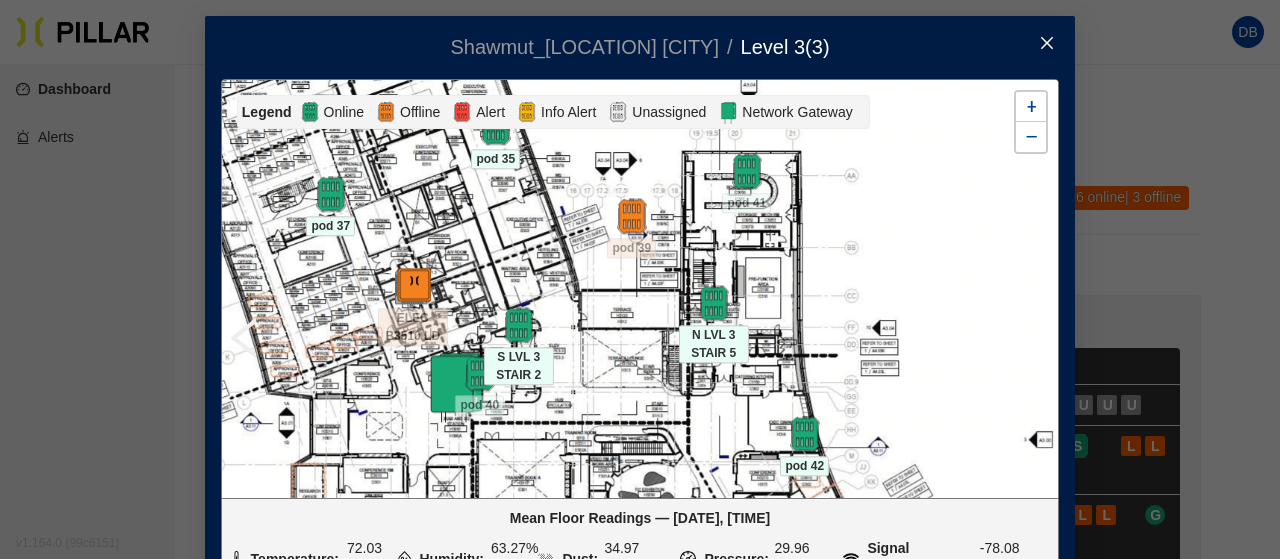 click 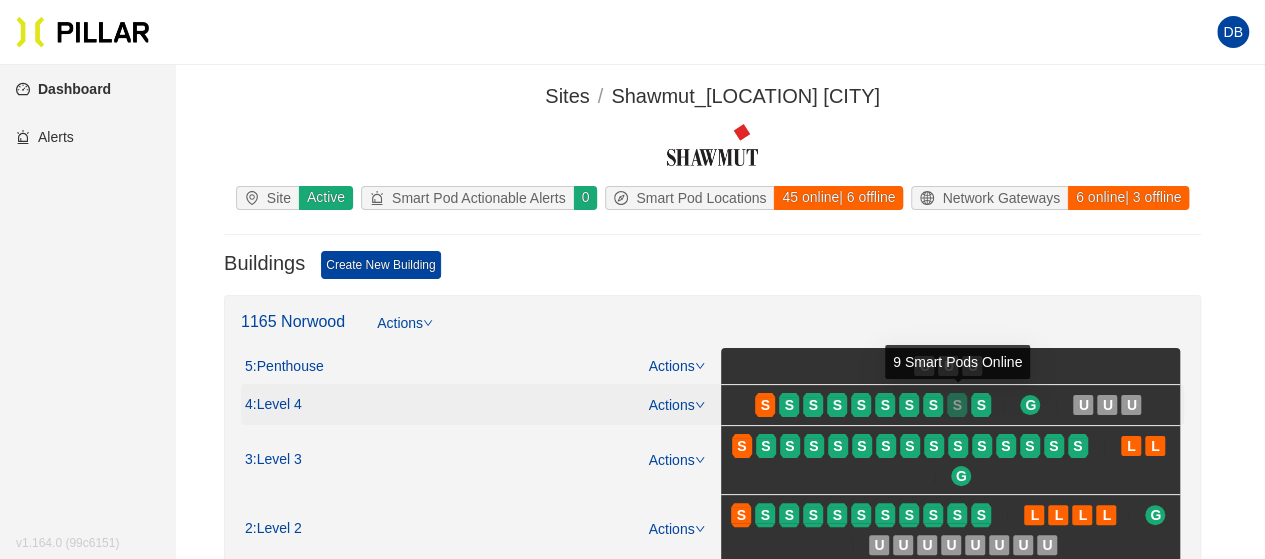 click on "S" at bounding box center [957, 405] 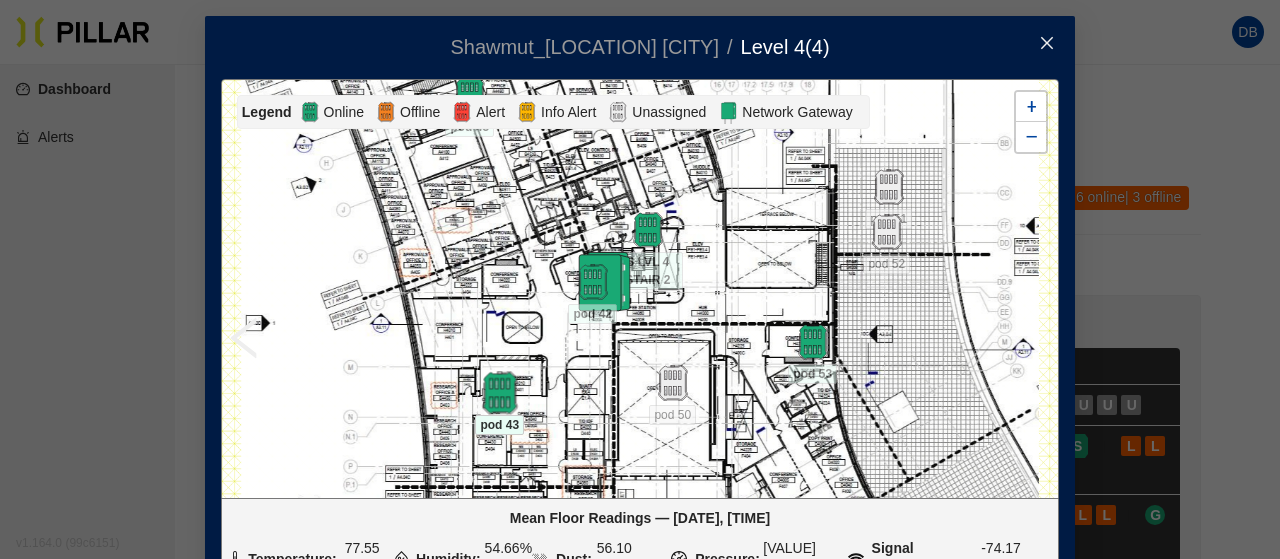 click at bounding box center [499, 393] 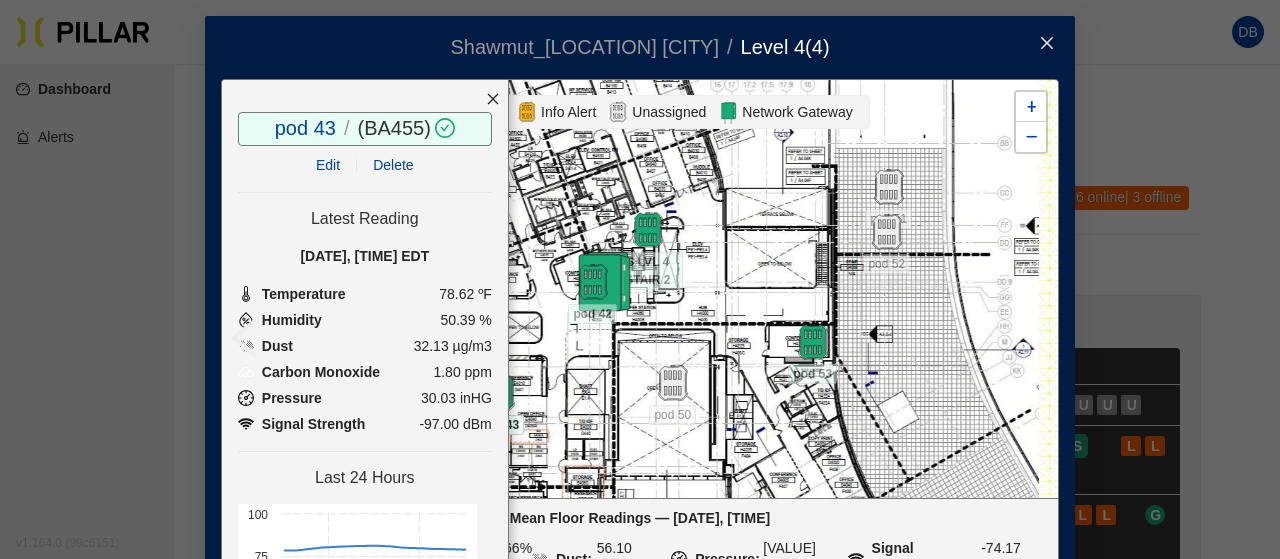 click 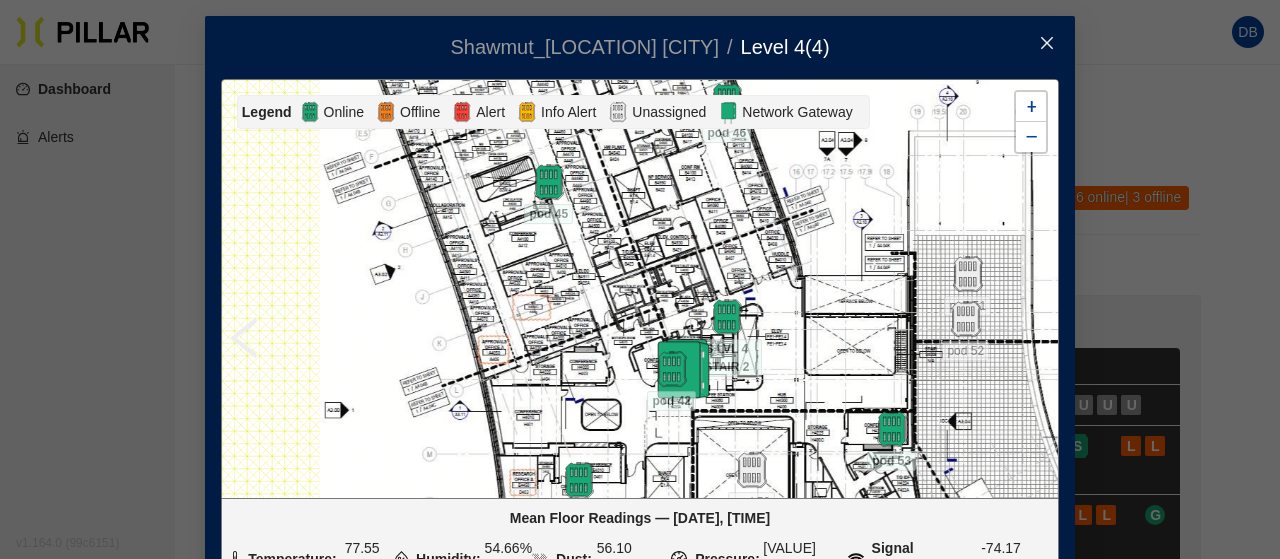 drag, startPoint x: 694, startPoint y: 307, endPoint x: 806, endPoint y: 439, distance: 173.11269 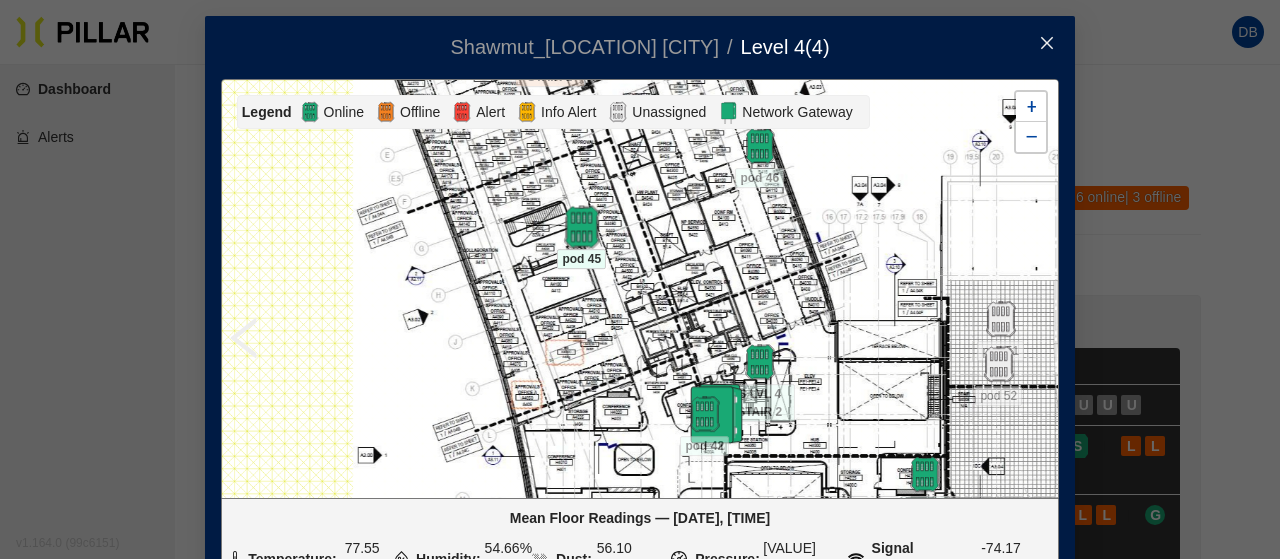 click at bounding box center [581, 227] 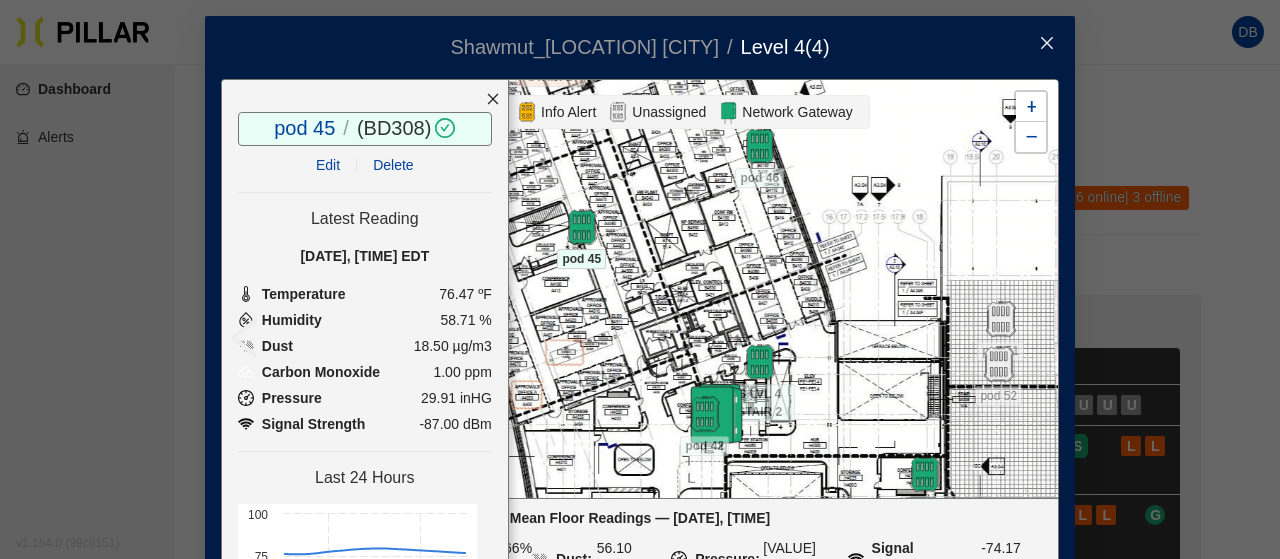 click 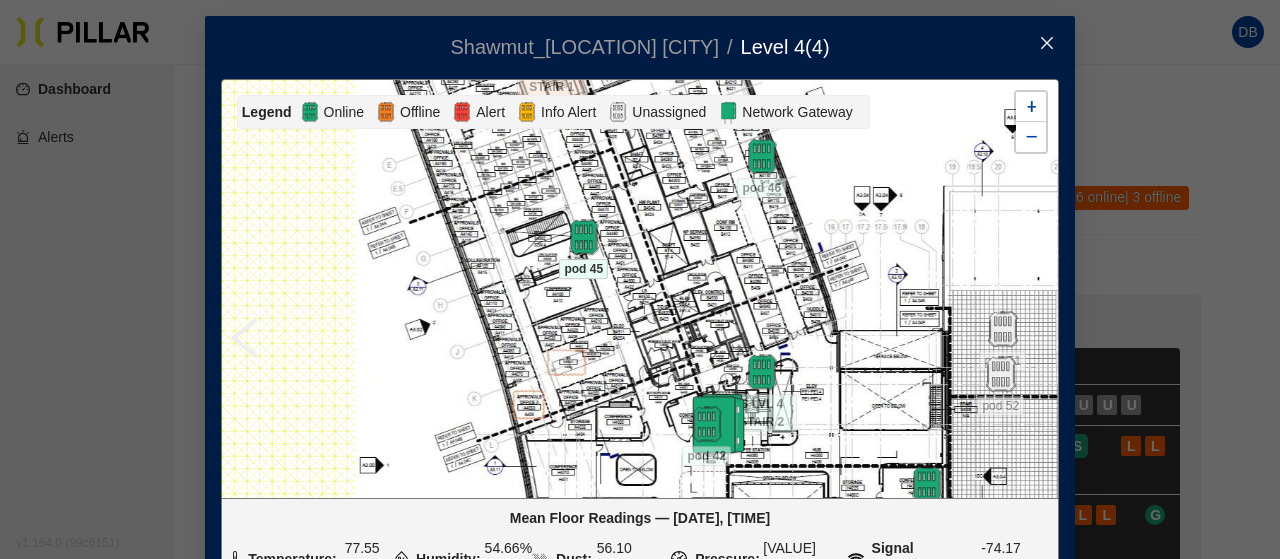 drag, startPoint x: 710, startPoint y: 271, endPoint x: 722, endPoint y: 329, distance: 59.22837 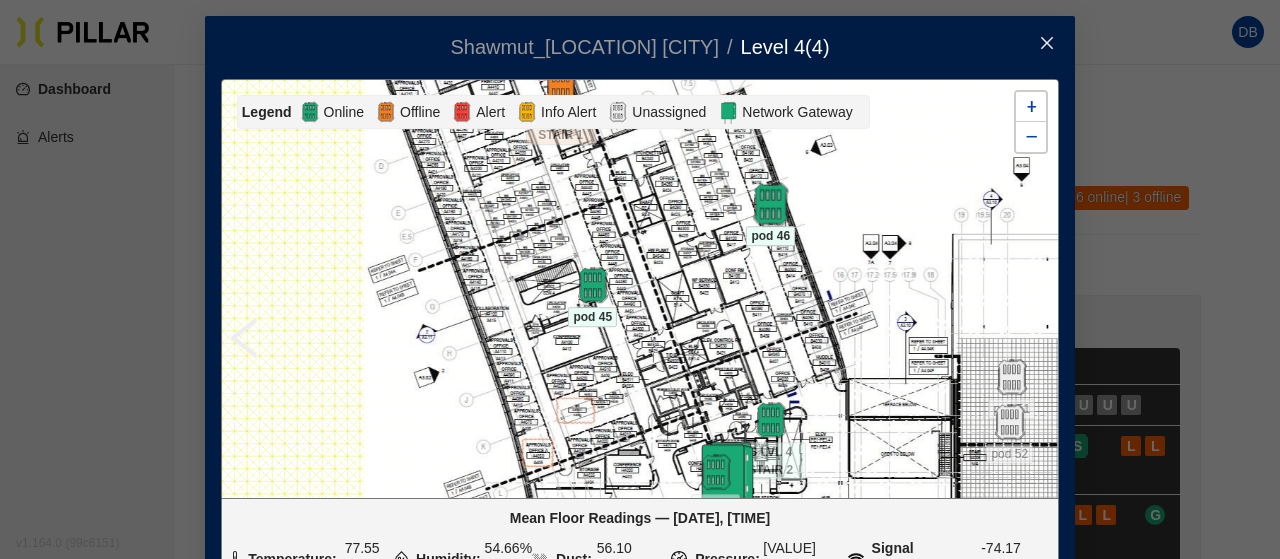 click at bounding box center (770, 204) 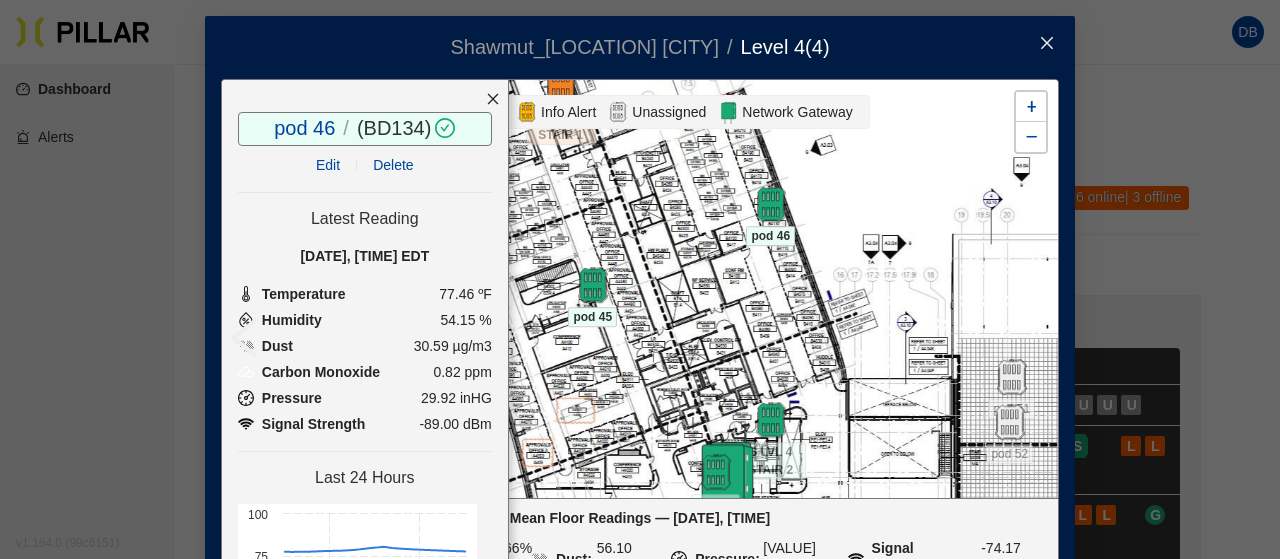 click at bounding box center [493, 99] 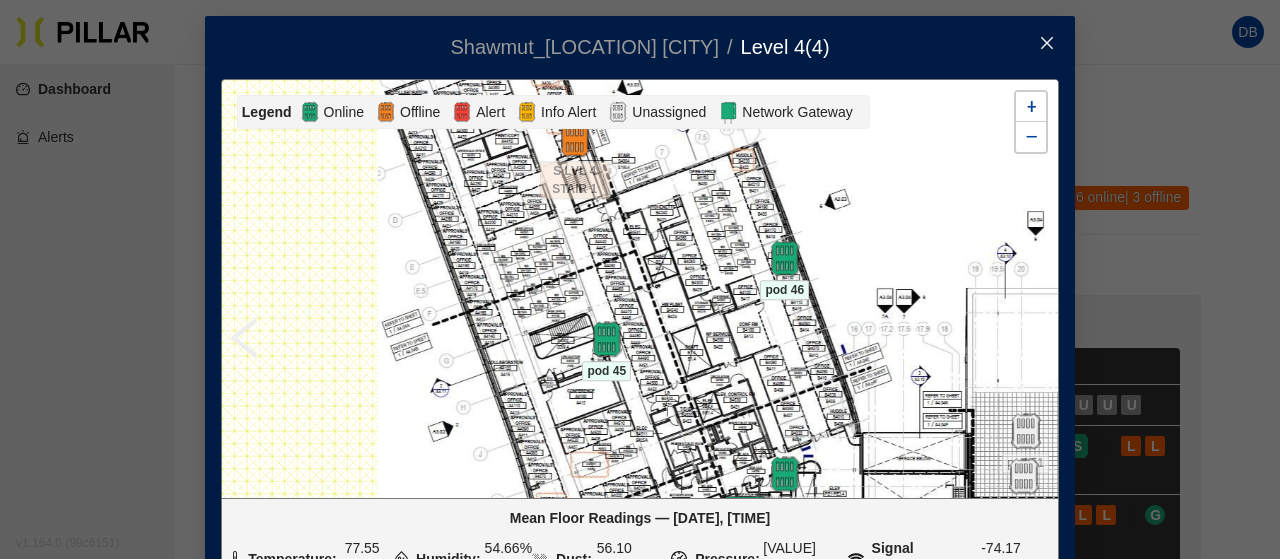 drag, startPoint x: 482, startPoint y: 198, endPoint x: 514, endPoint y: 323, distance: 129.031 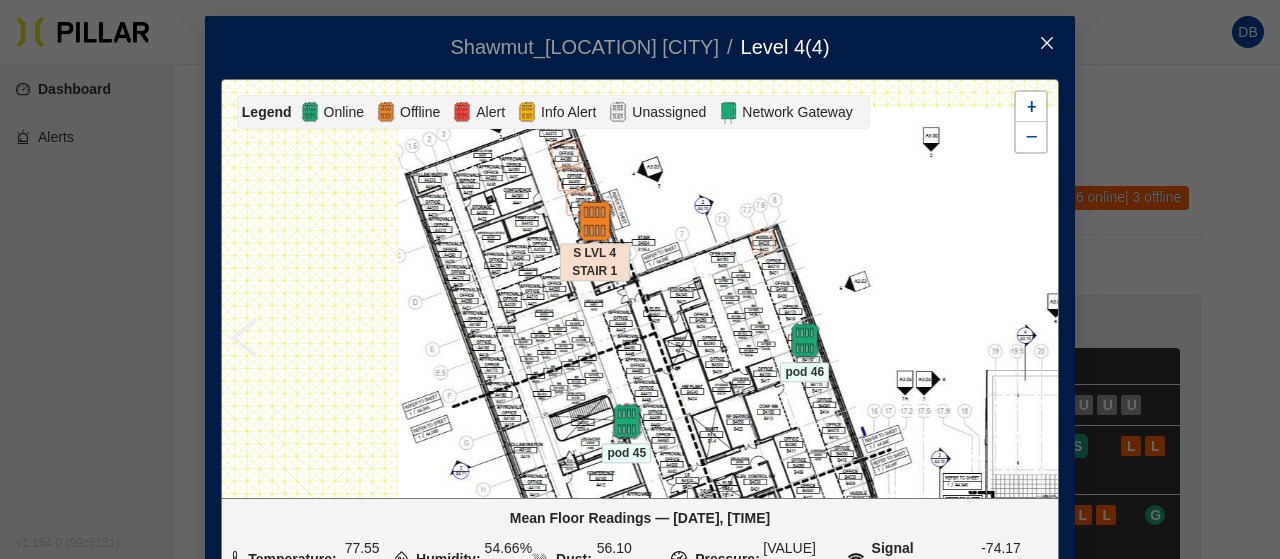 click at bounding box center (594, 221) 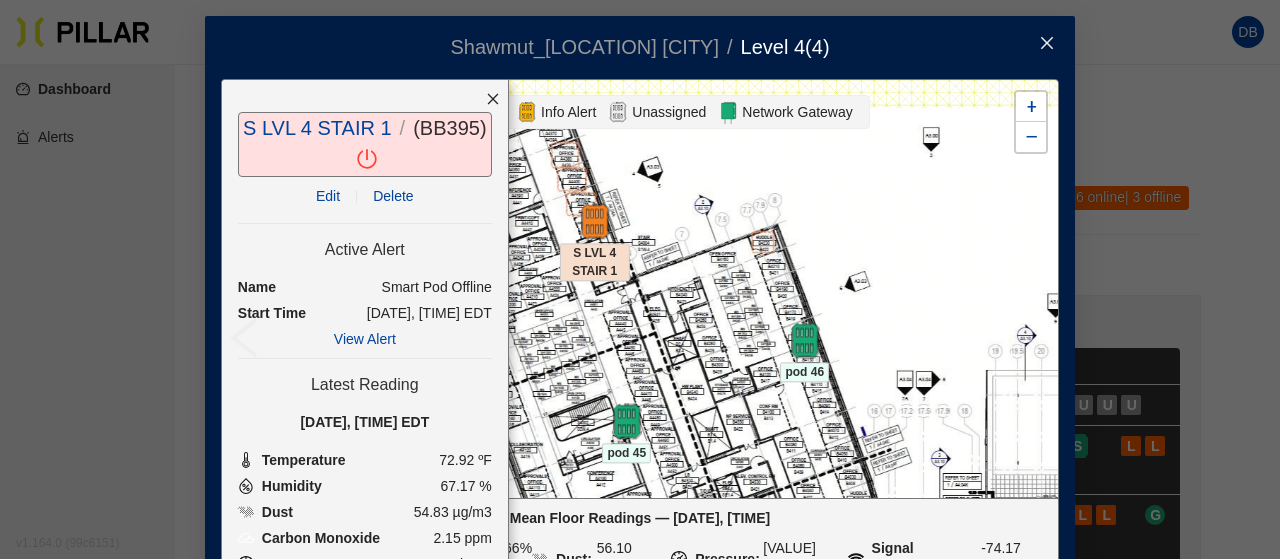 click 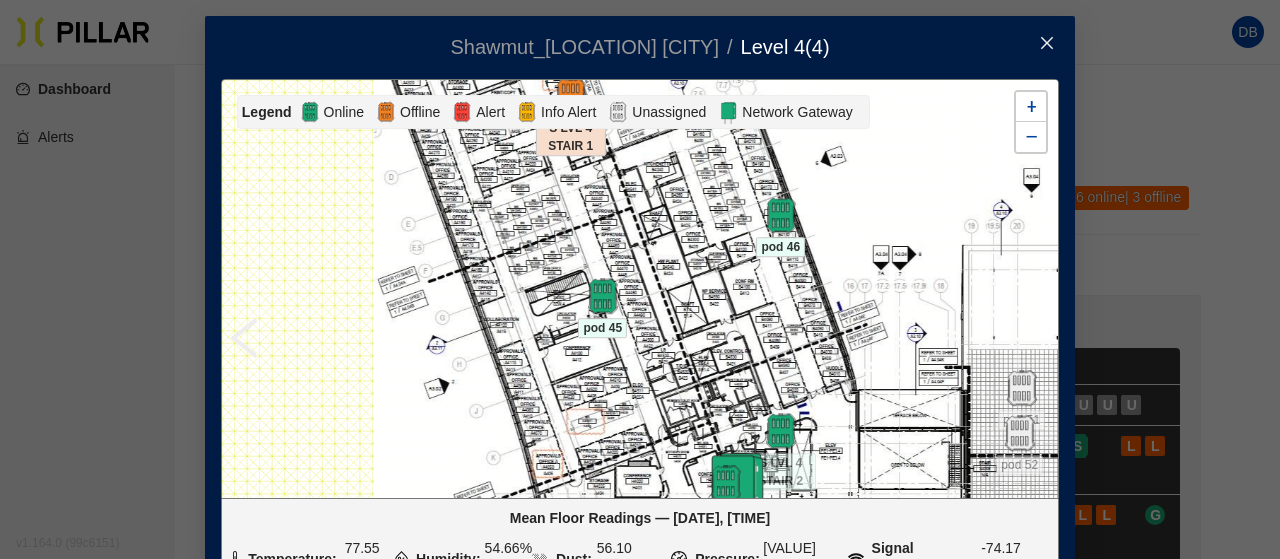 drag, startPoint x: 626, startPoint y: 318, endPoint x: 602, endPoint y: 149, distance: 170.69563 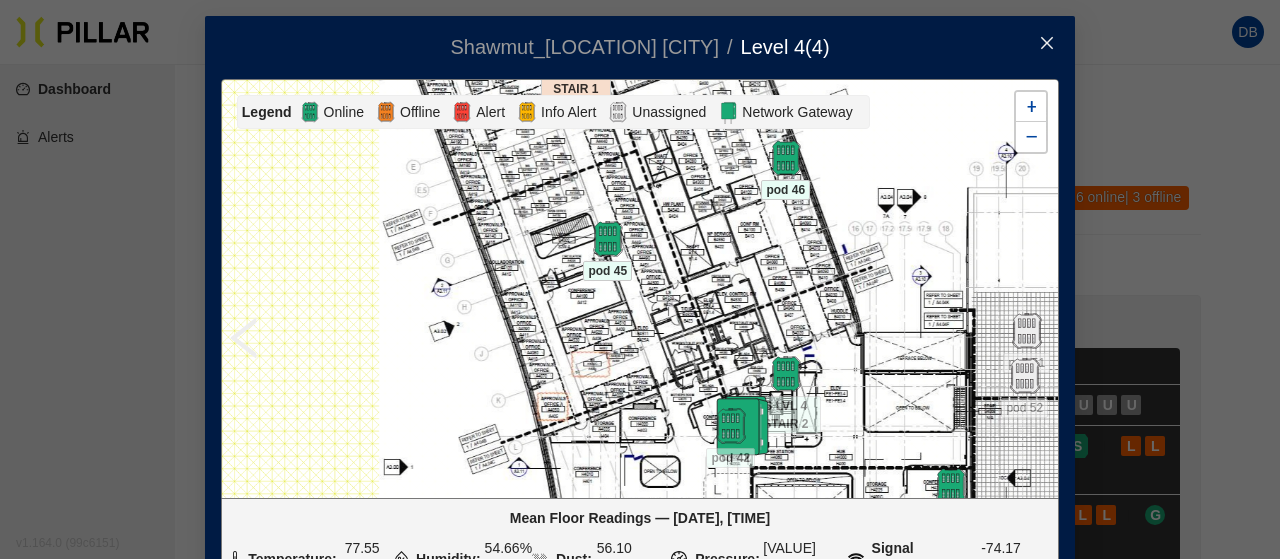 drag, startPoint x: 677, startPoint y: 323, endPoint x: 660, endPoint y: 255, distance: 70.0928 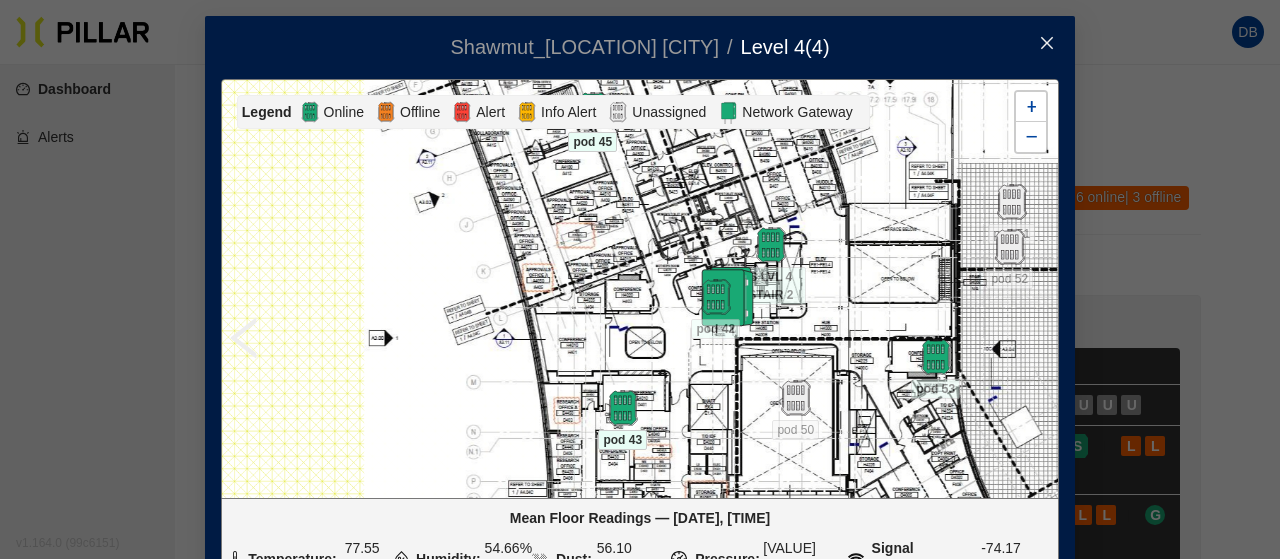 drag, startPoint x: 638, startPoint y: 359, endPoint x: 646, endPoint y: 190, distance: 169.18924 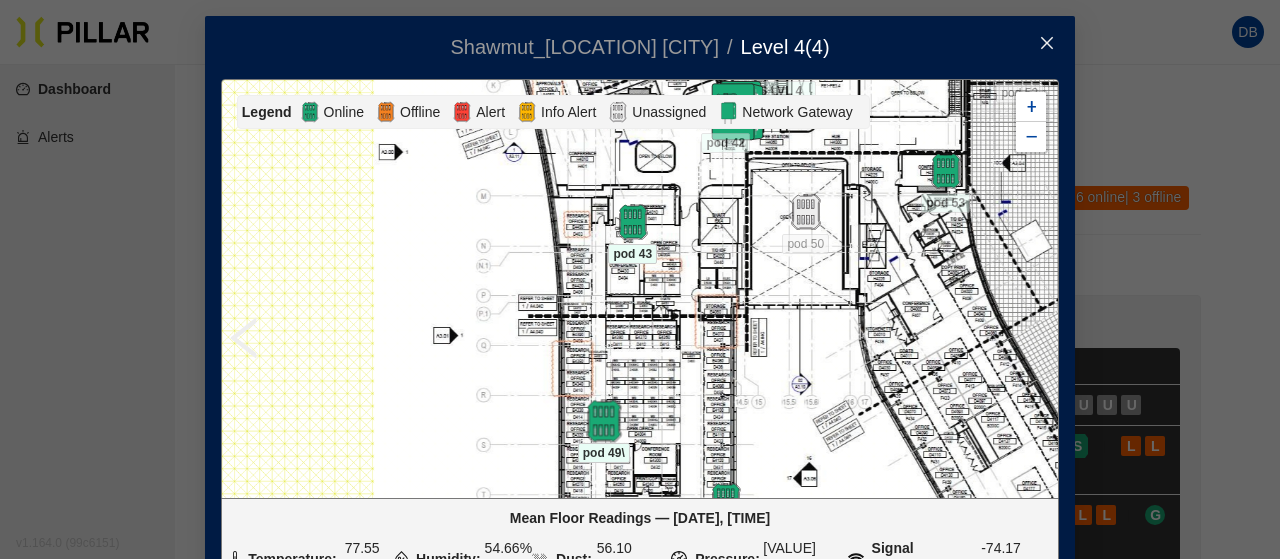click at bounding box center (603, 421) 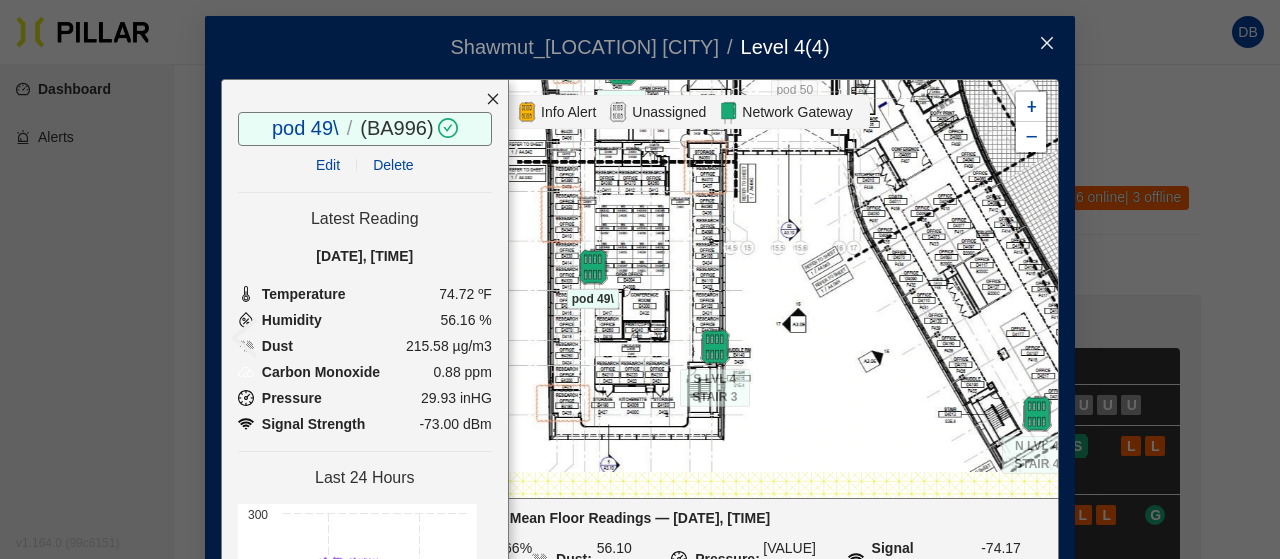drag, startPoint x: 673, startPoint y: 391, endPoint x: 662, endPoint y: 237, distance: 154.39236 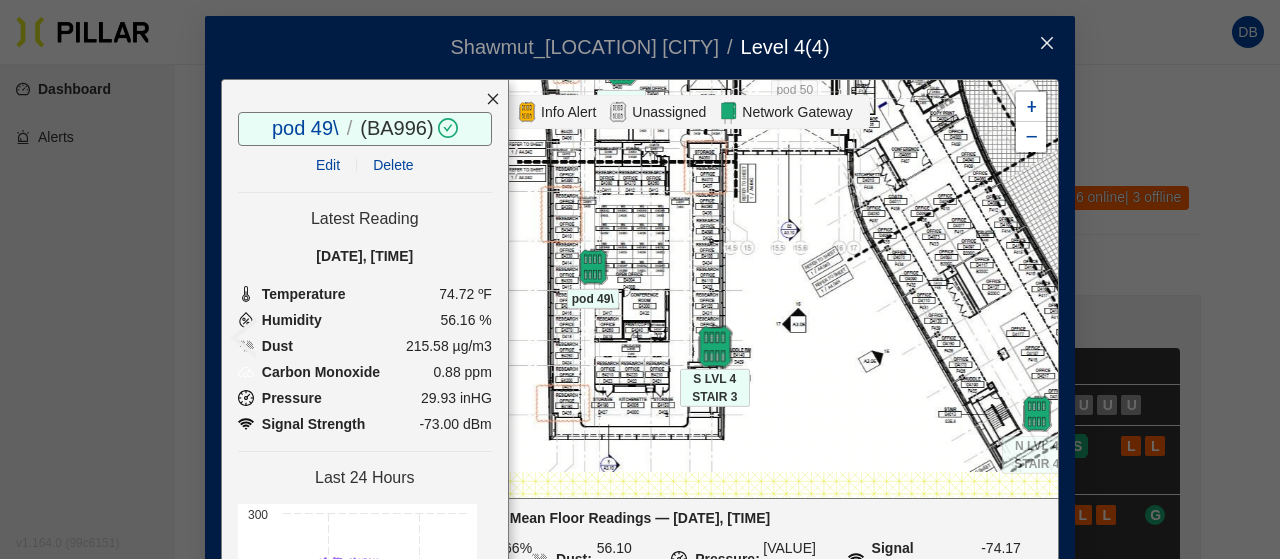 click at bounding box center [714, 347] 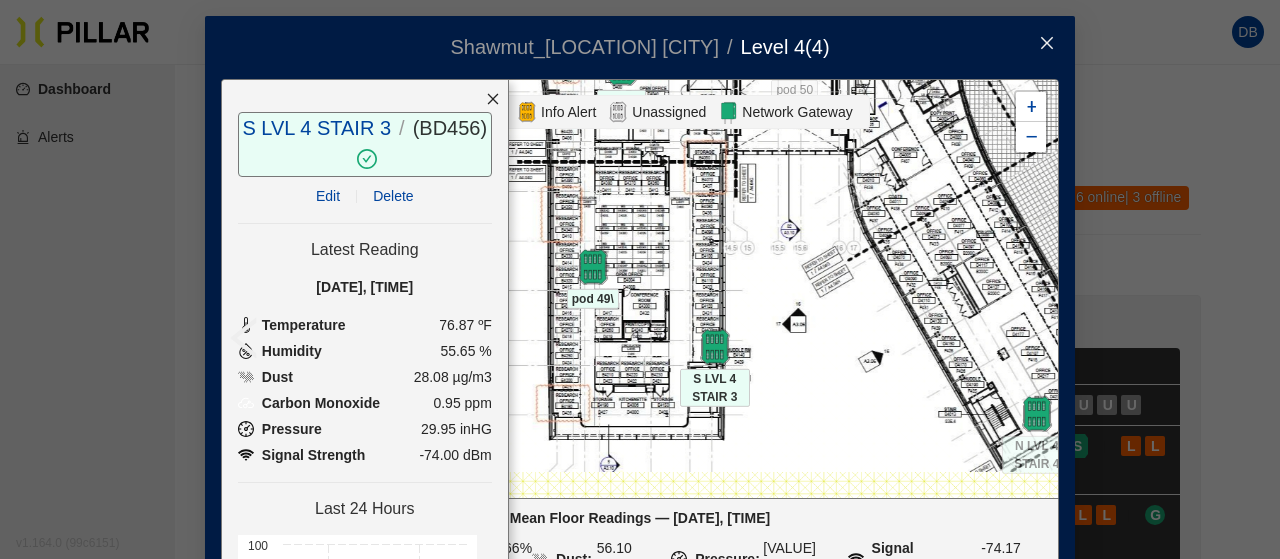 click 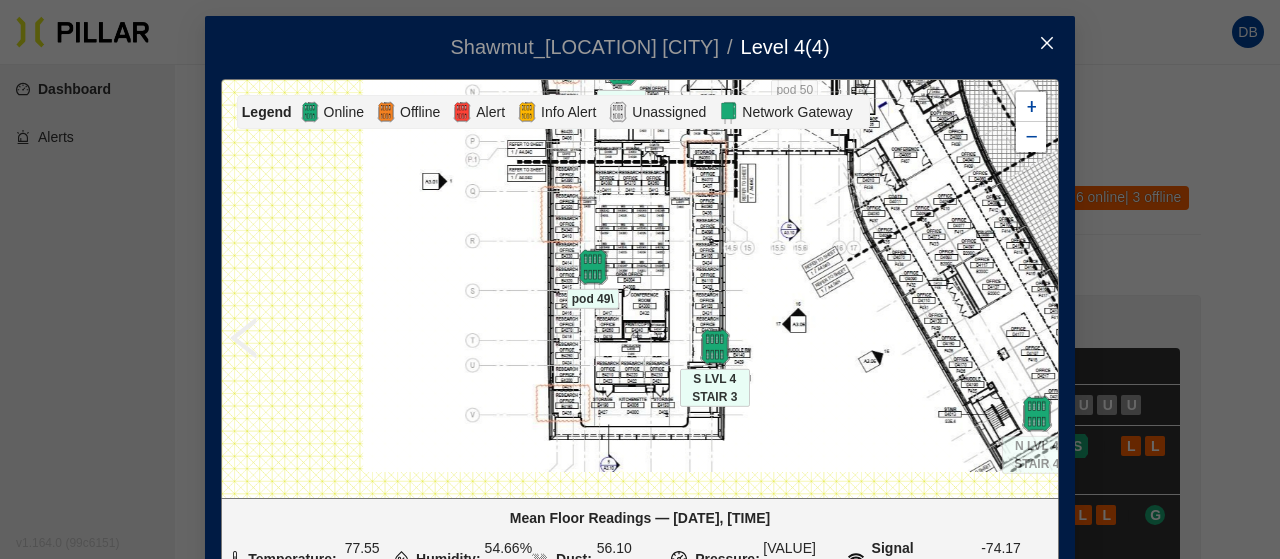 click 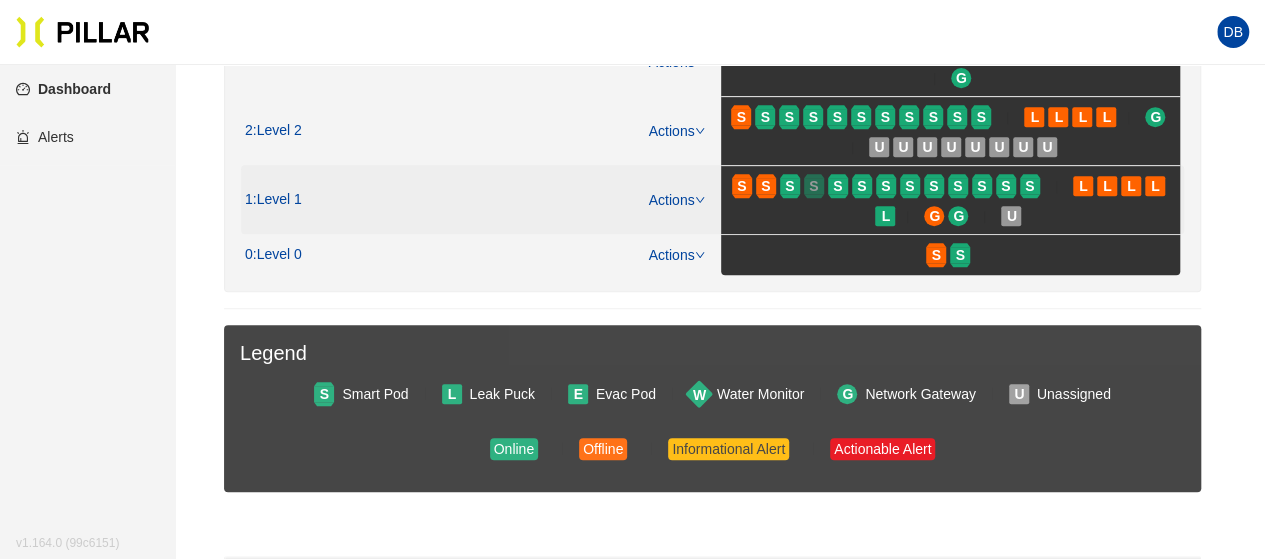 scroll, scrollTop: 200, scrollLeft: 0, axis: vertical 